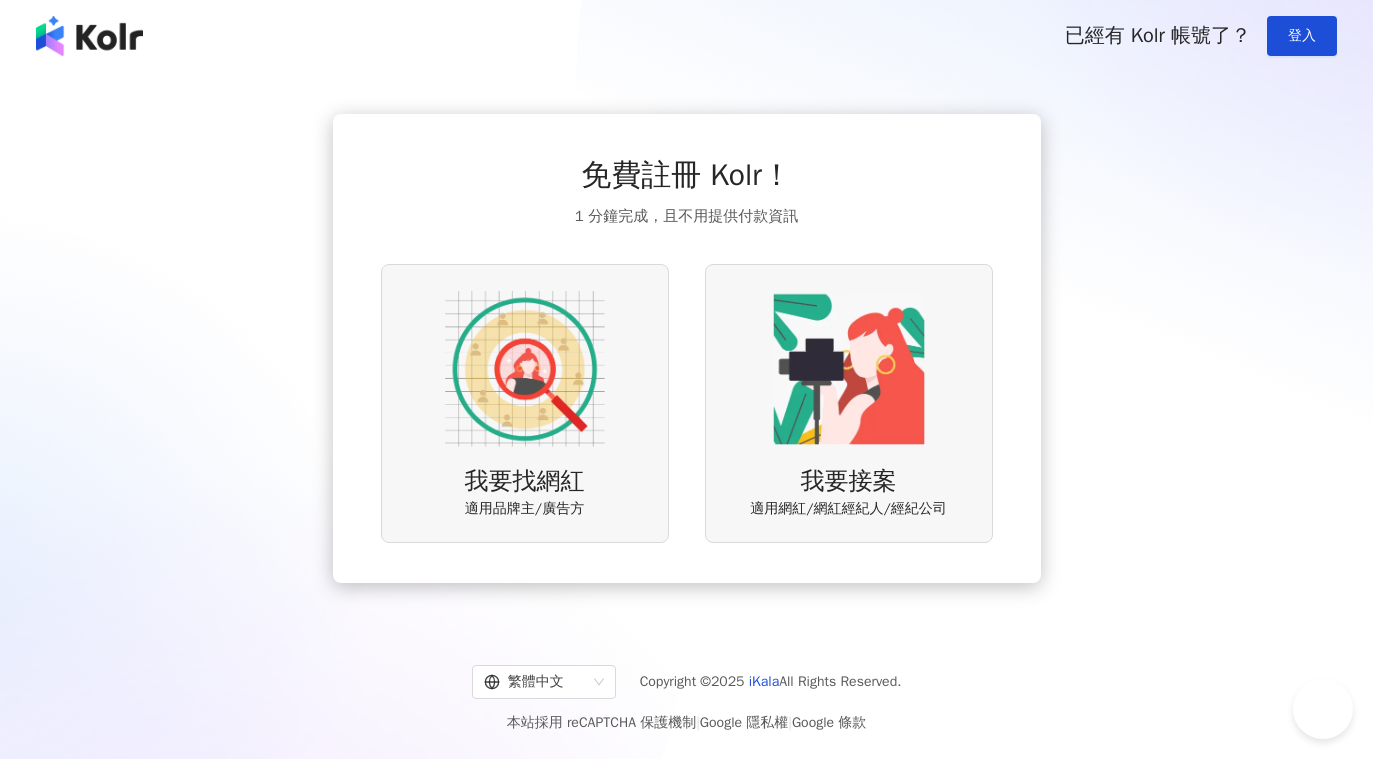 scroll, scrollTop: 0, scrollLeft: 0, axis: both 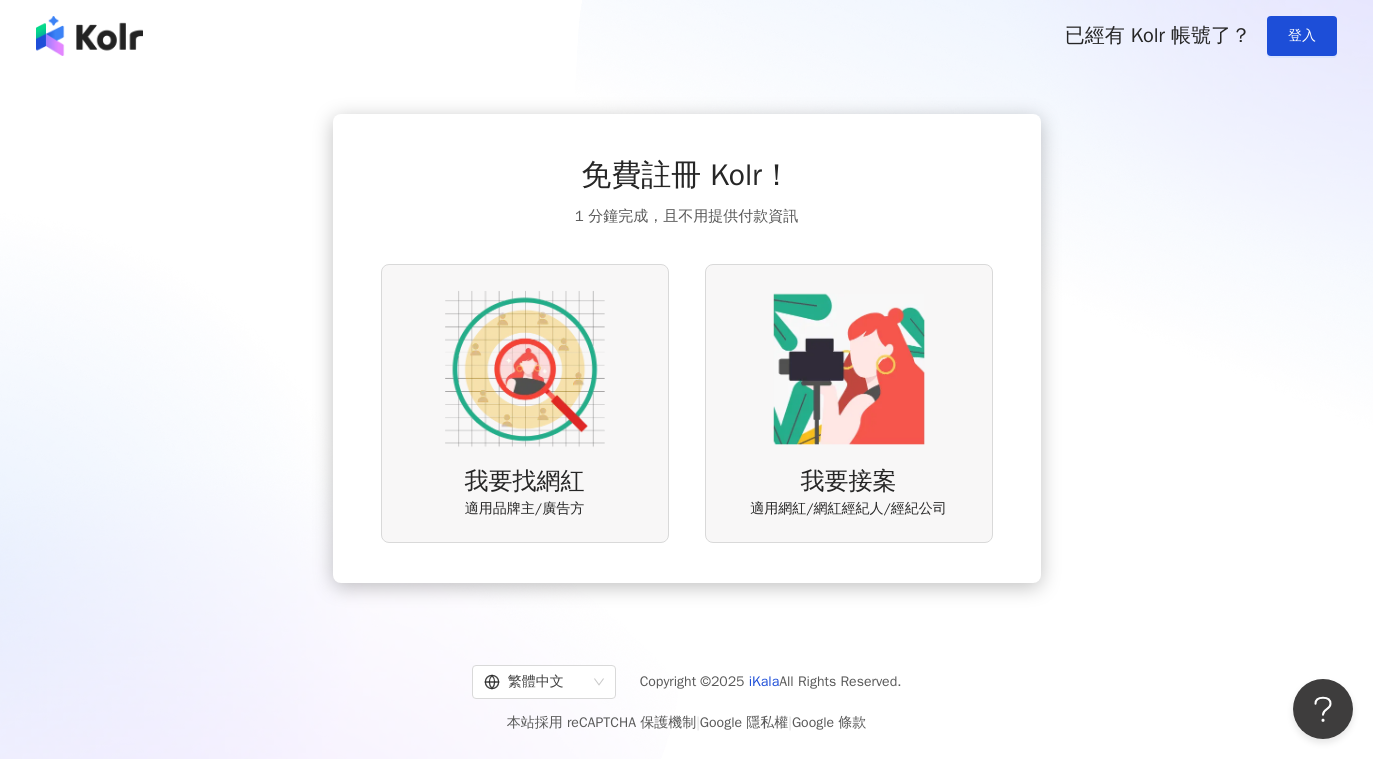 click at bounding box center (525, 369) 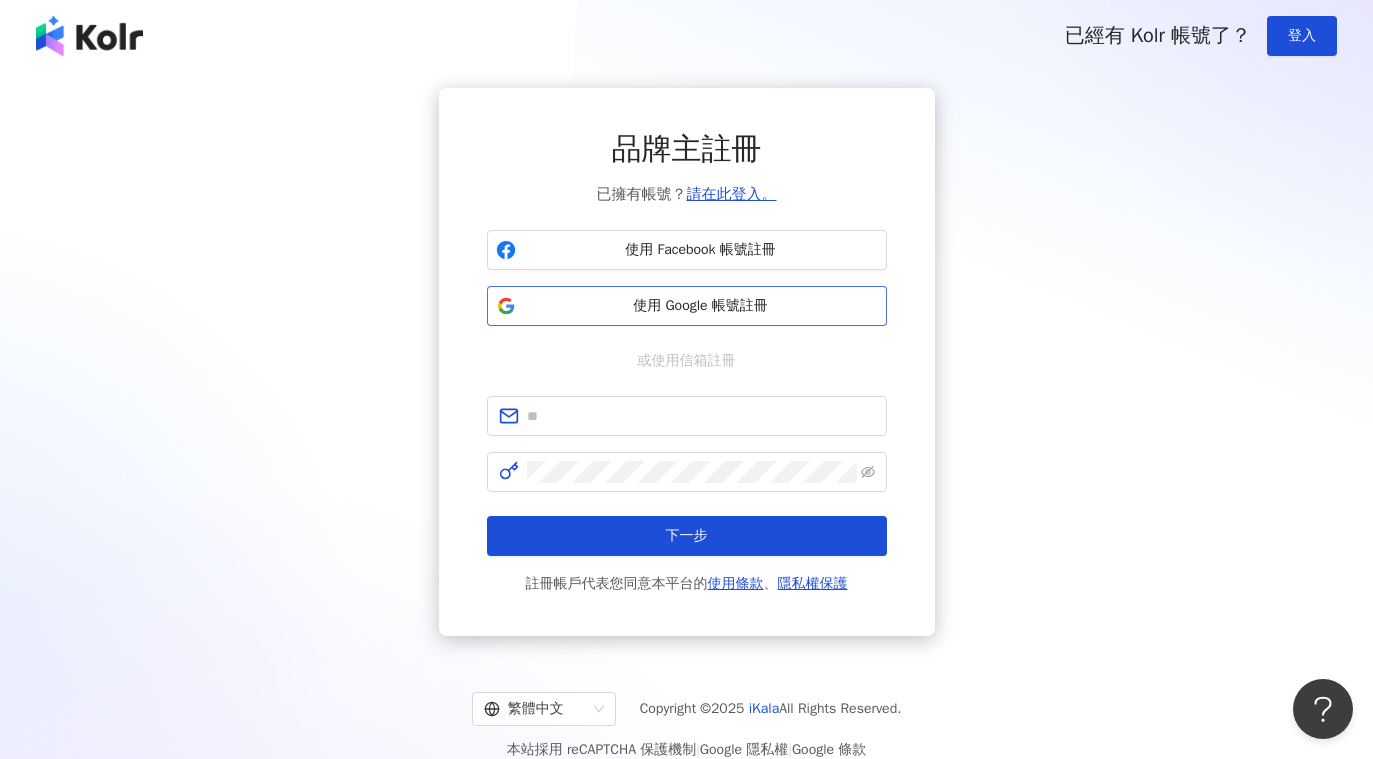 click on "使用 Google 帳號註冊" at bounding box center [701, 306] 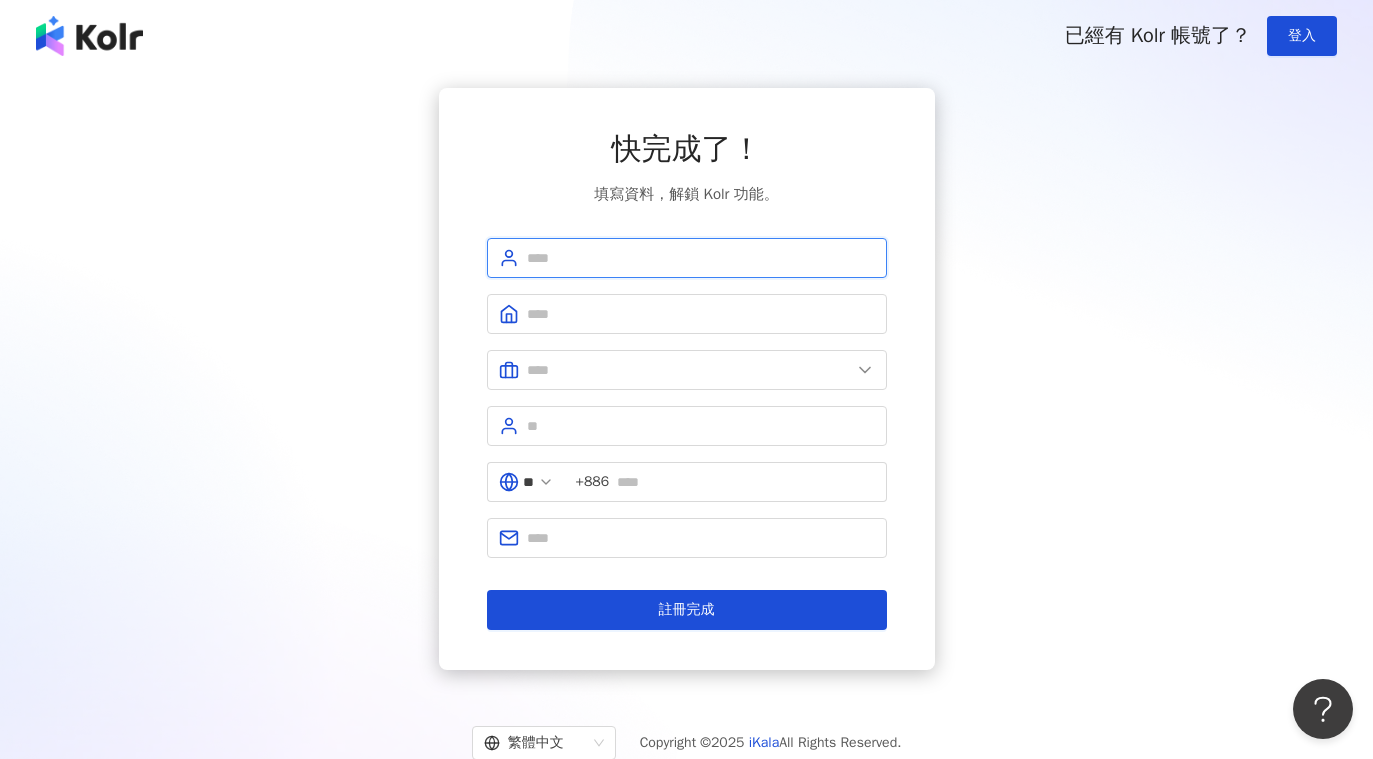 type on "*" 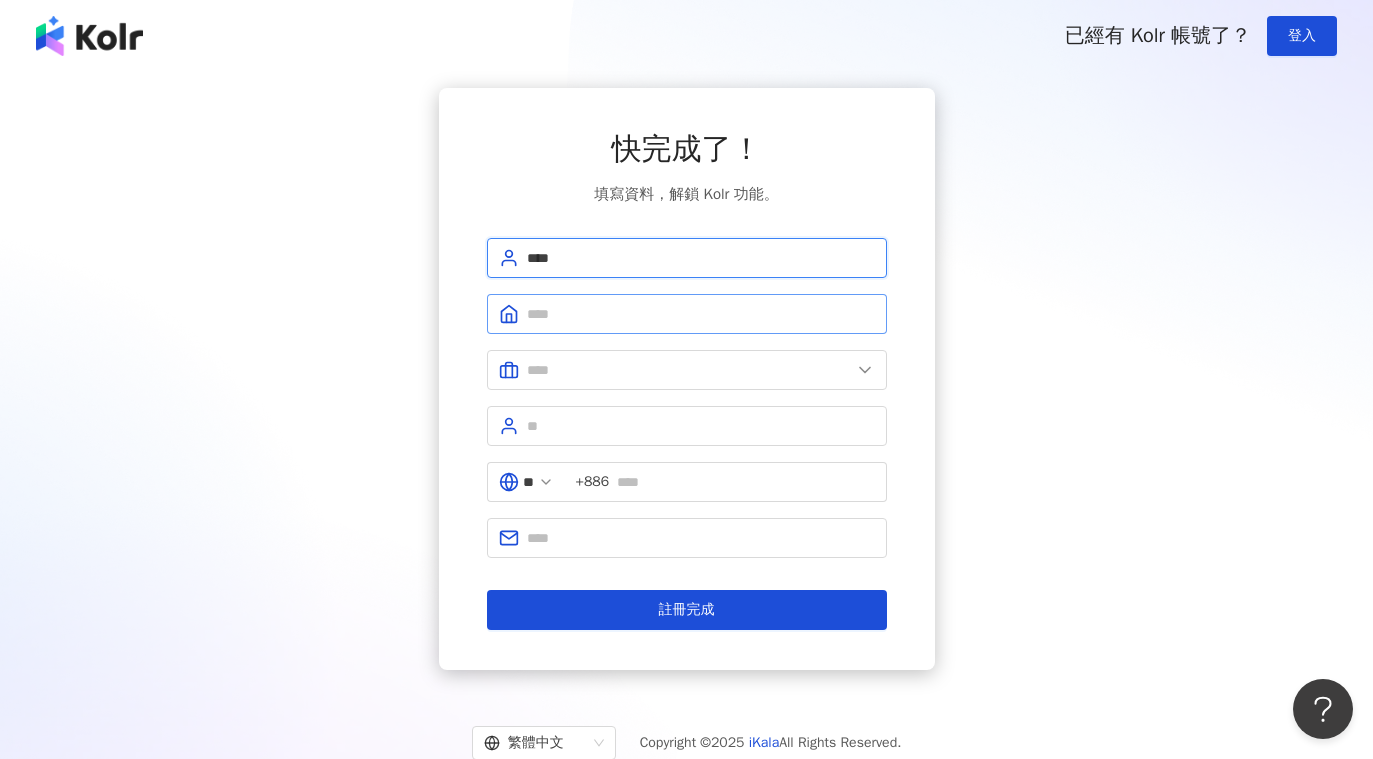 type on "****" 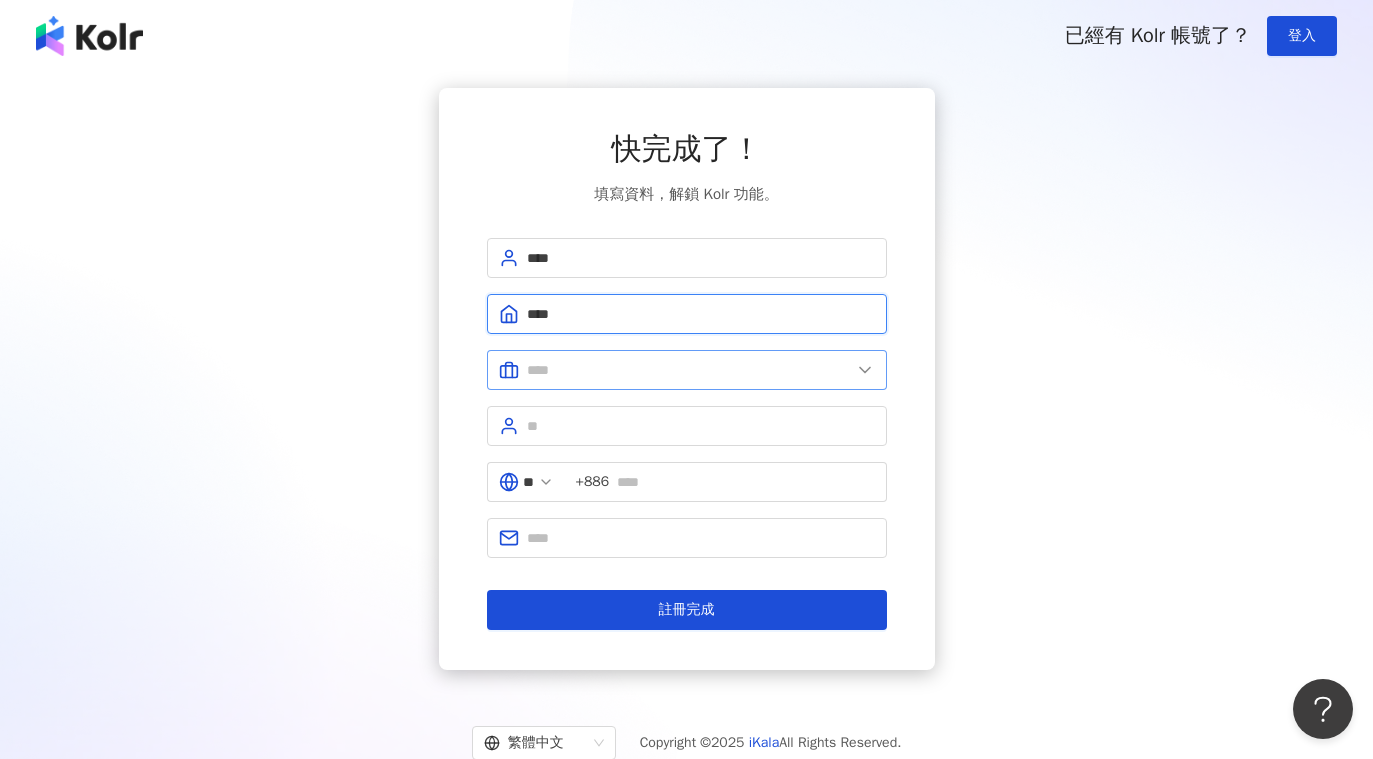 type on "****" 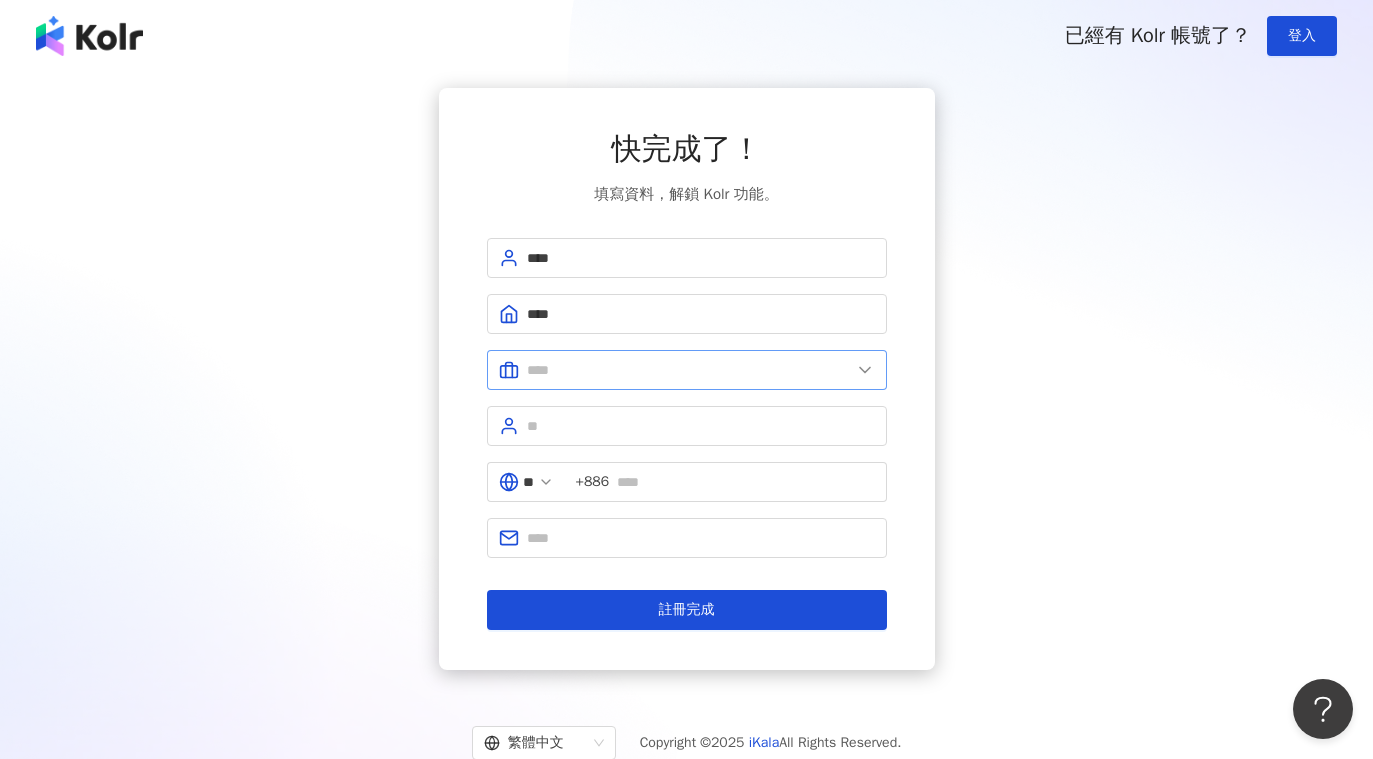 click at bounding box center [687, 370] 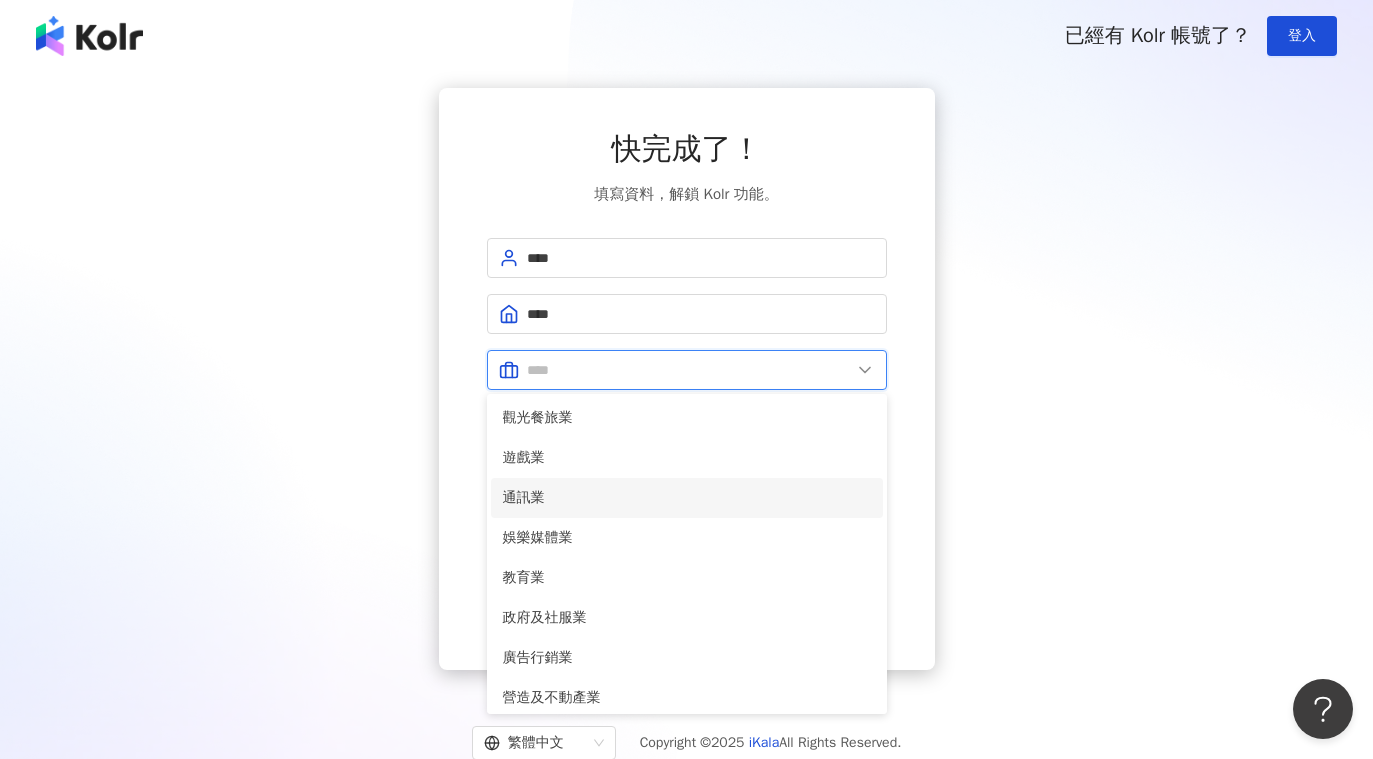 scroll, scrollTop: 304, scrollLeft: 0, axis: vertical 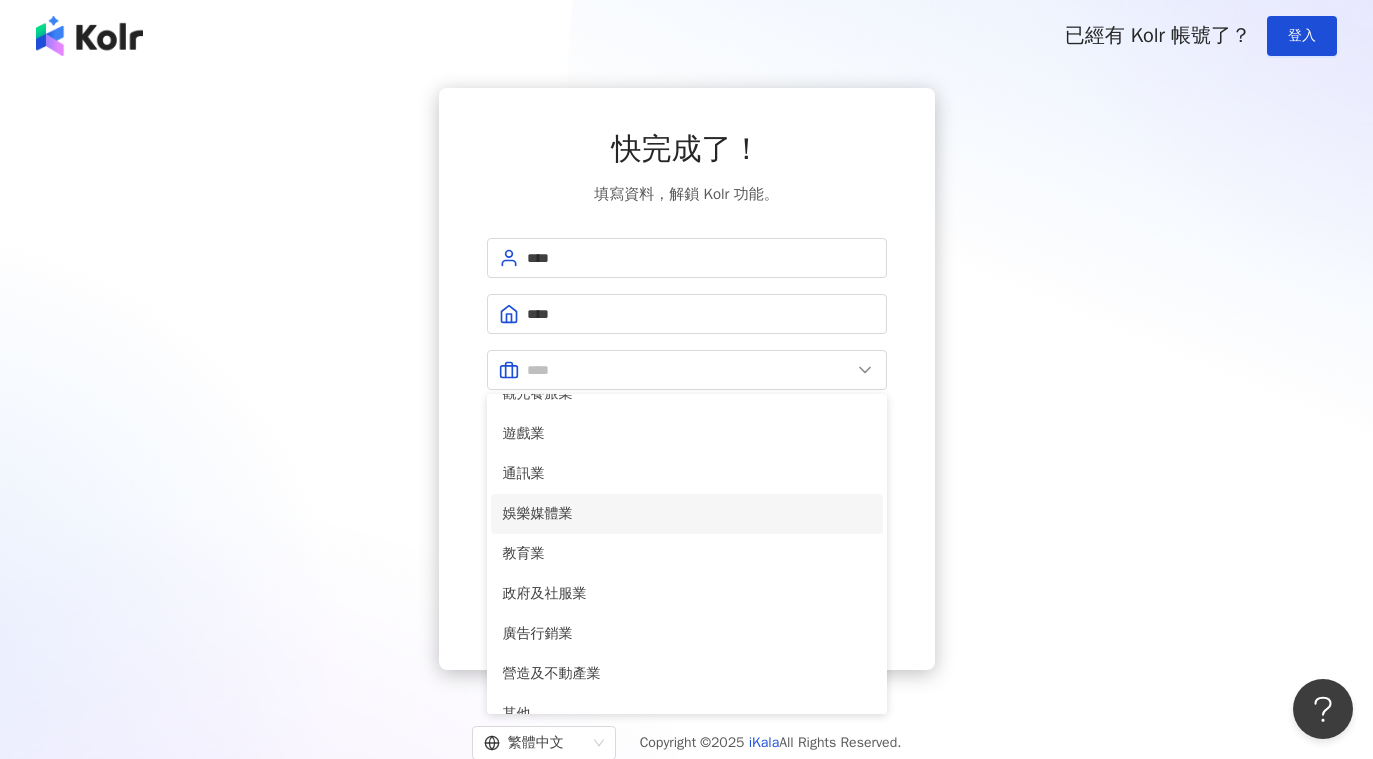 click on "娛樂媒體業" at bounding box center [687, 514] 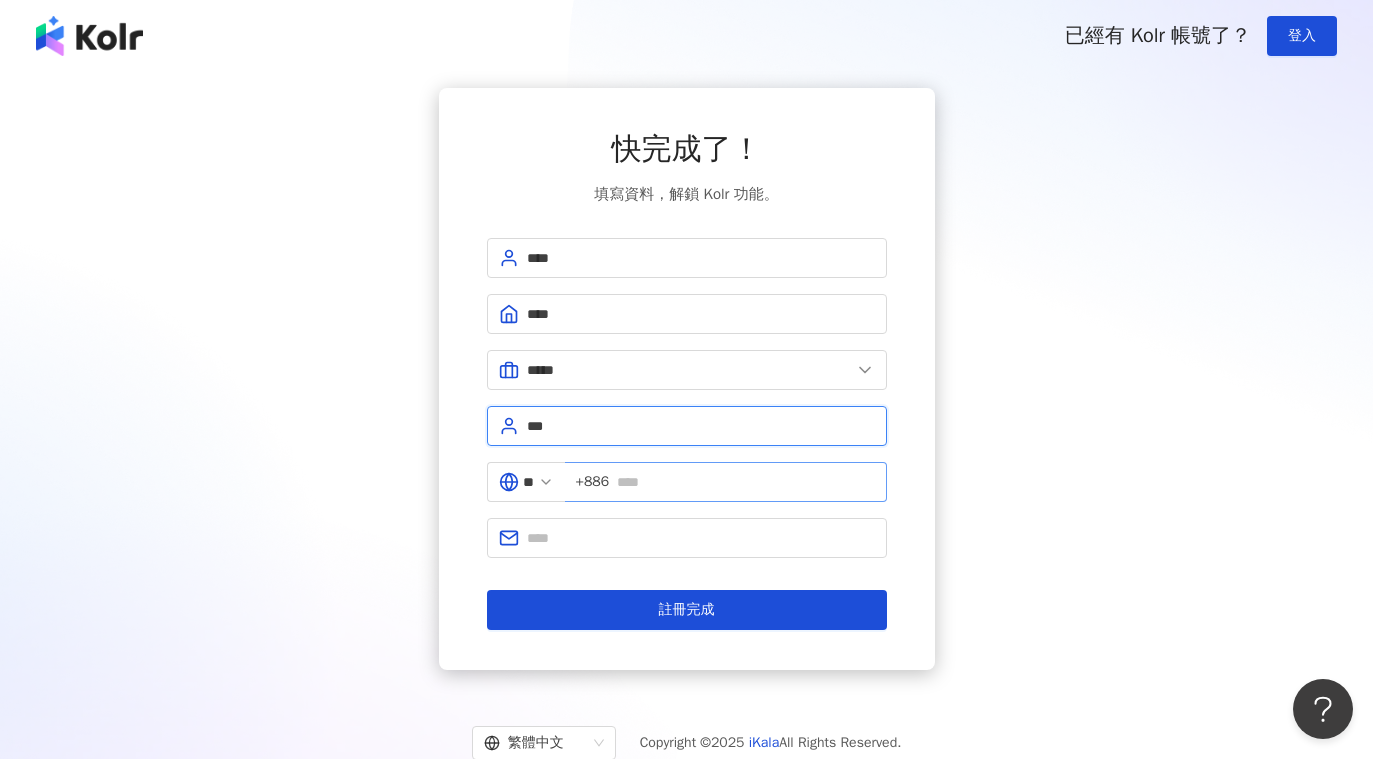 type on "***" 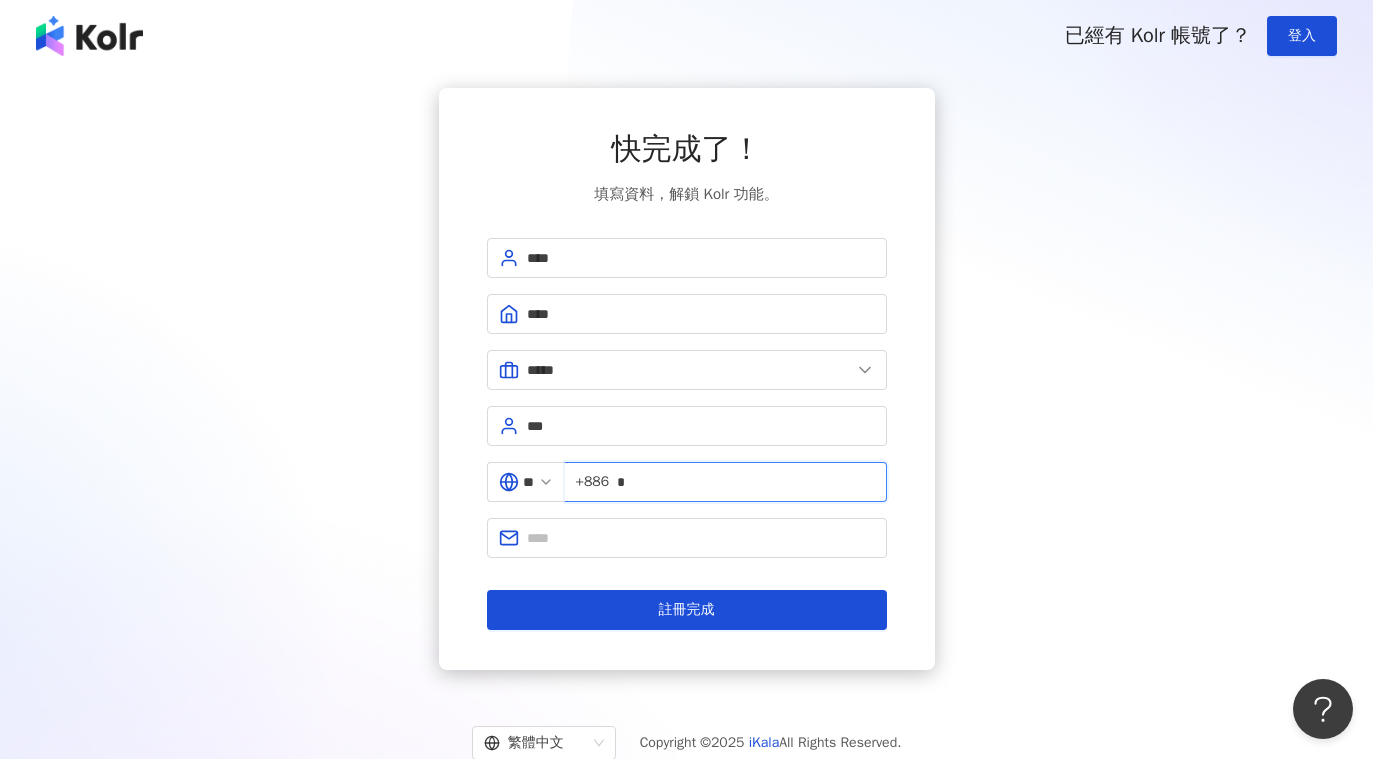 type on "*" 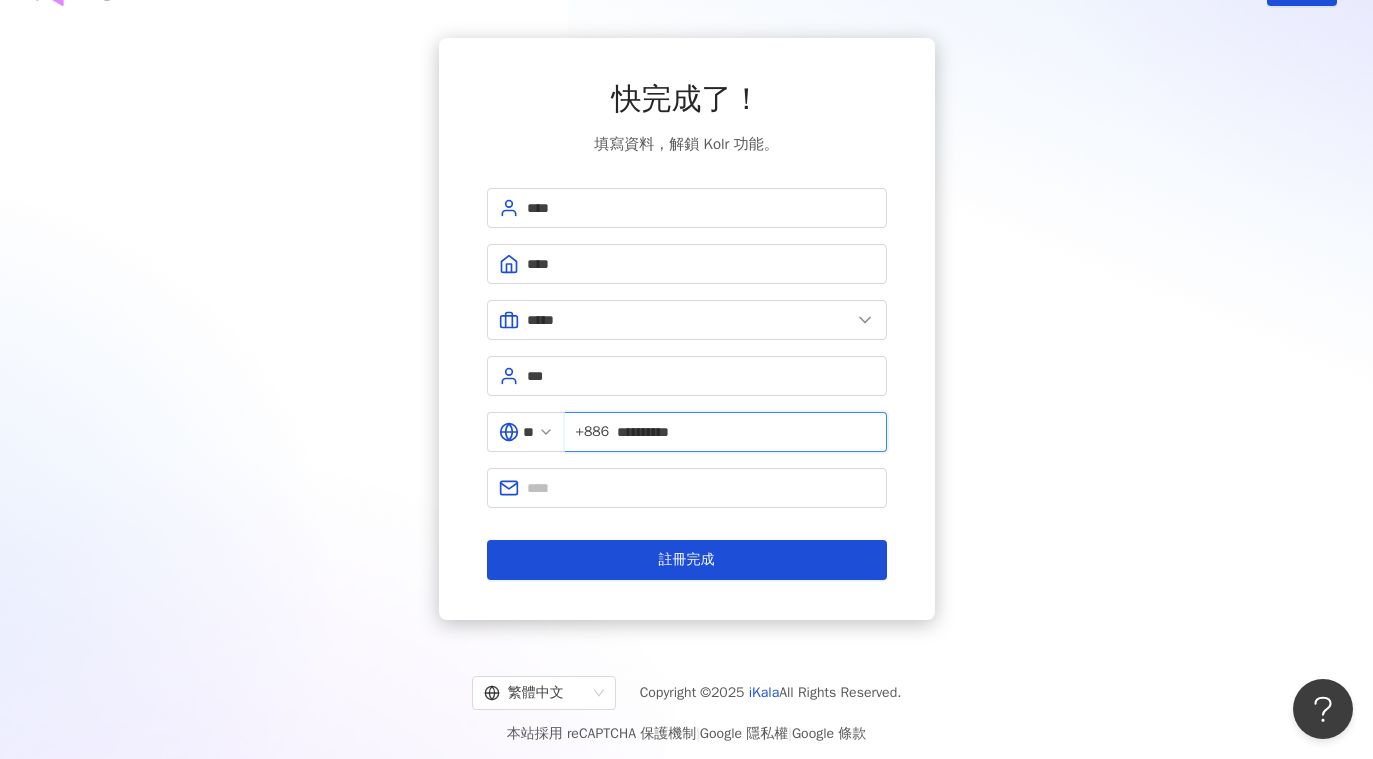 scroll, scrollTop: 57, scrollLeft: 0, axis: vertical 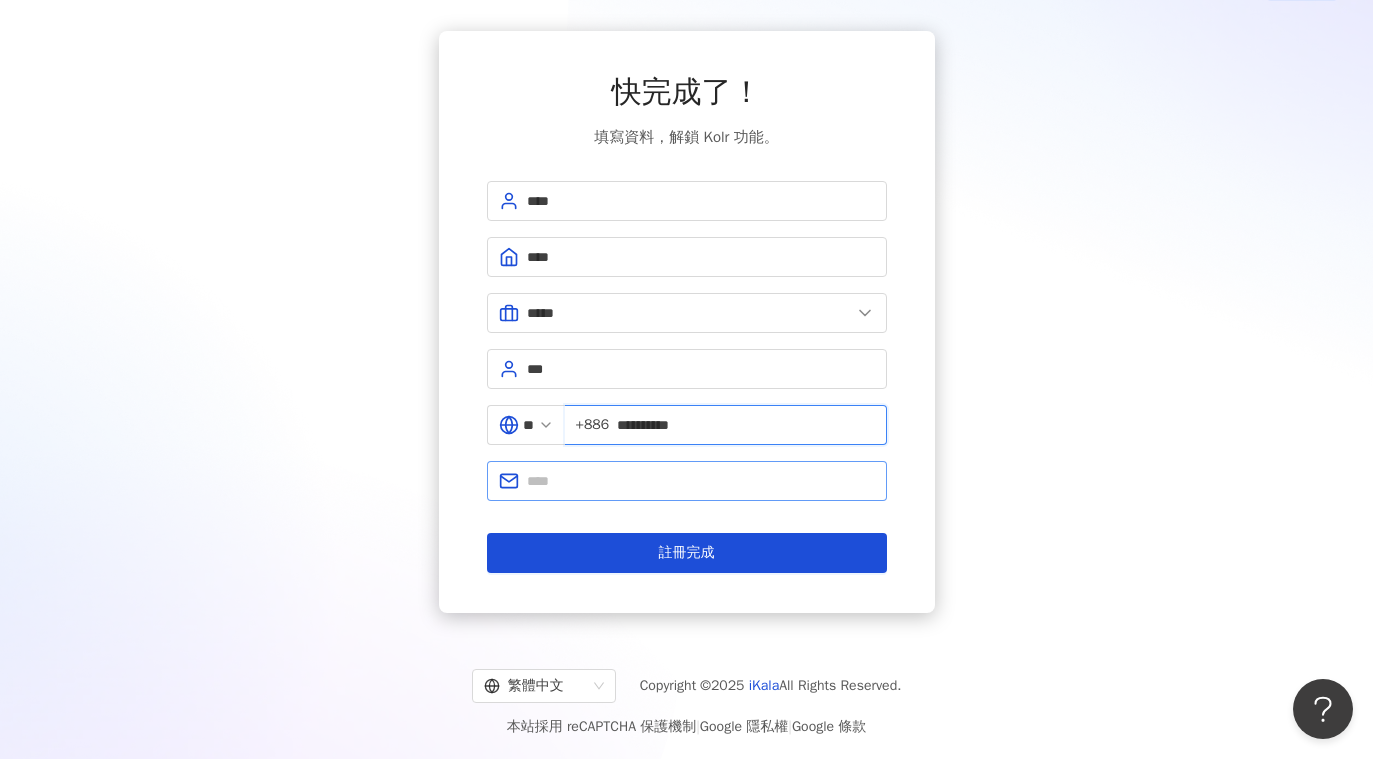 type on "**********" 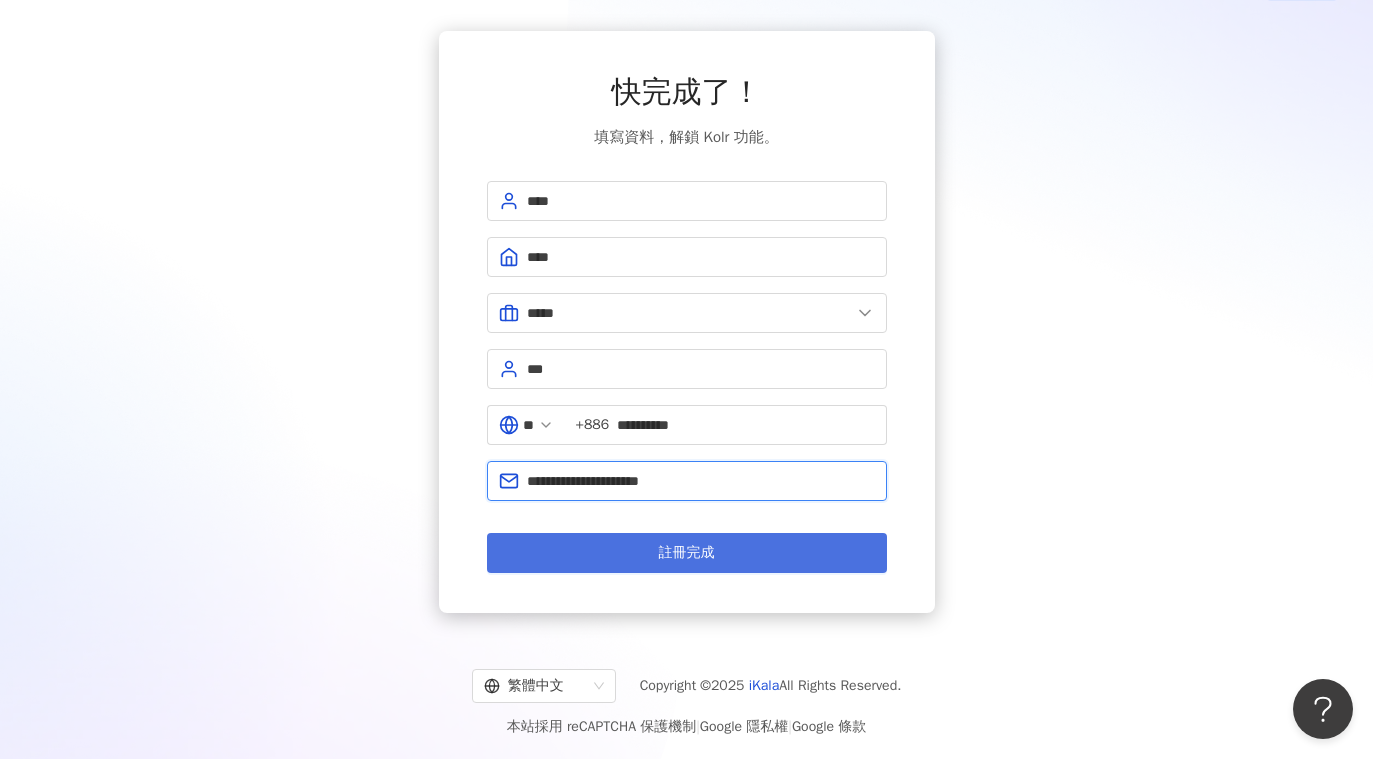 type on "**********" 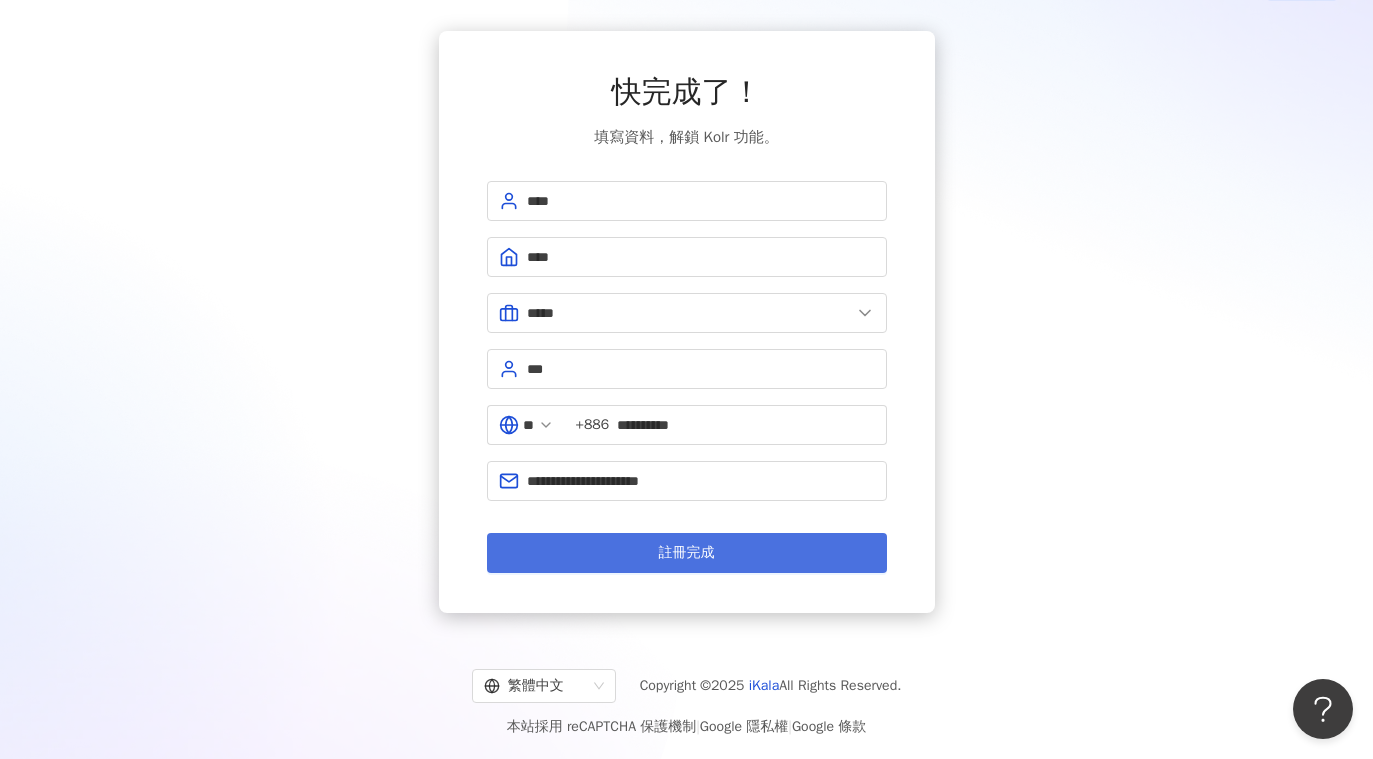 click on "註冊完成" at bounding box center [687, 553] 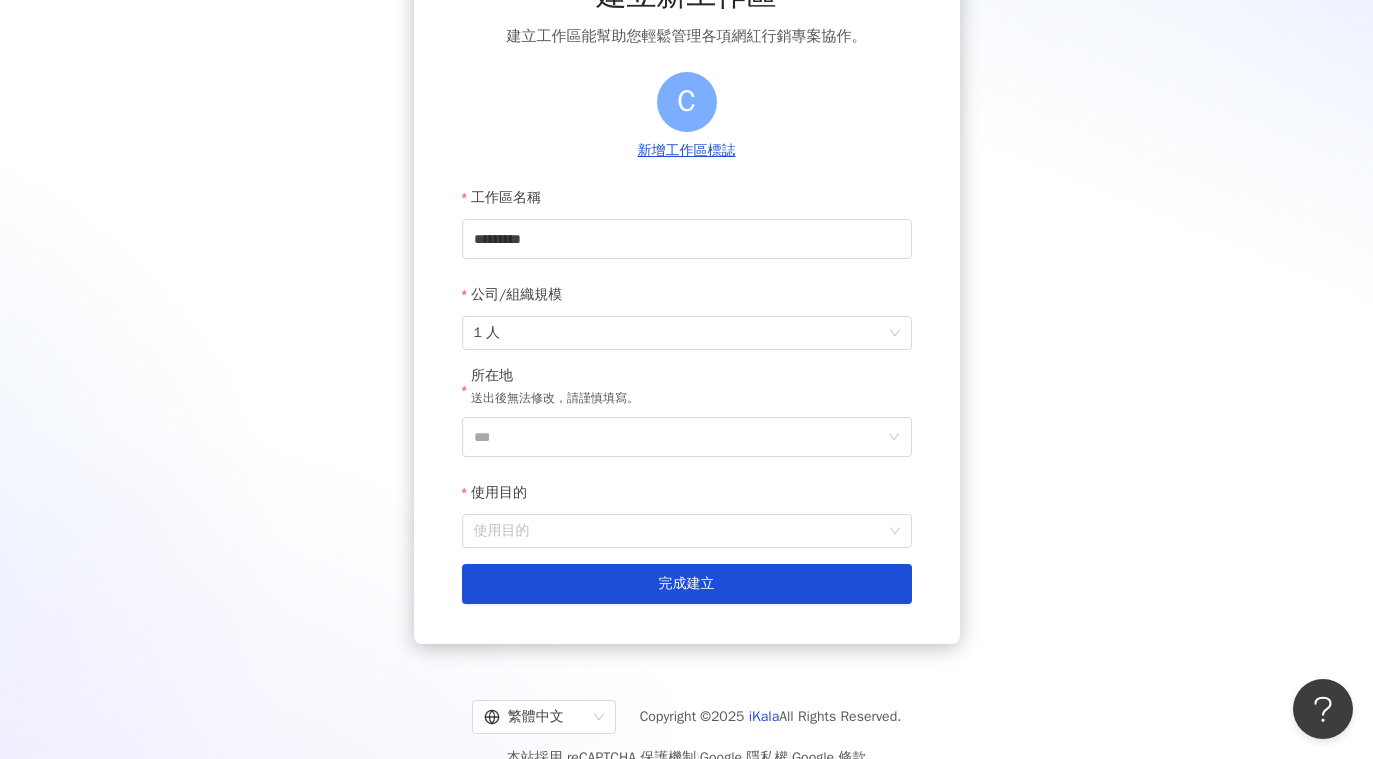 scroll, scrollTop: 177, scrollLeft: 0, axis: vertical 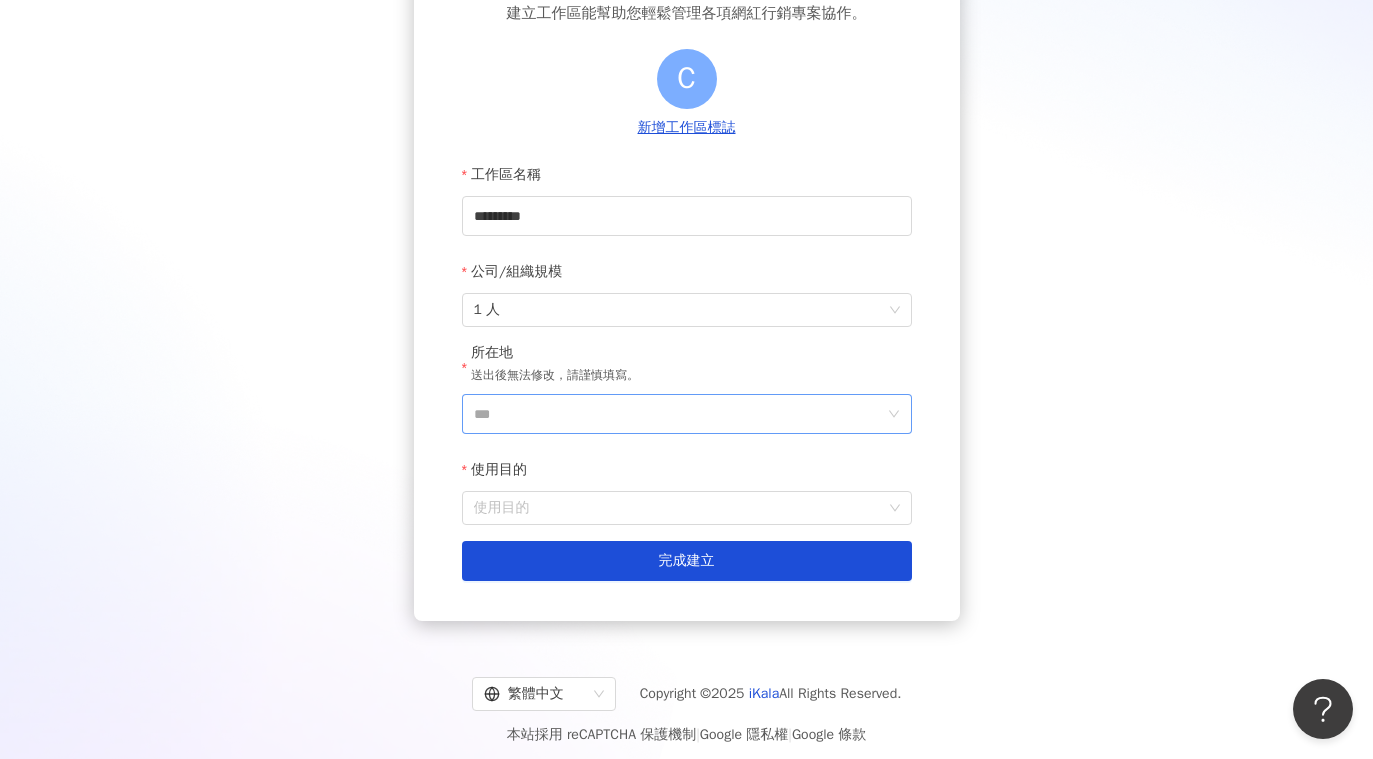 click on "***" at bounding box center (679, 414) 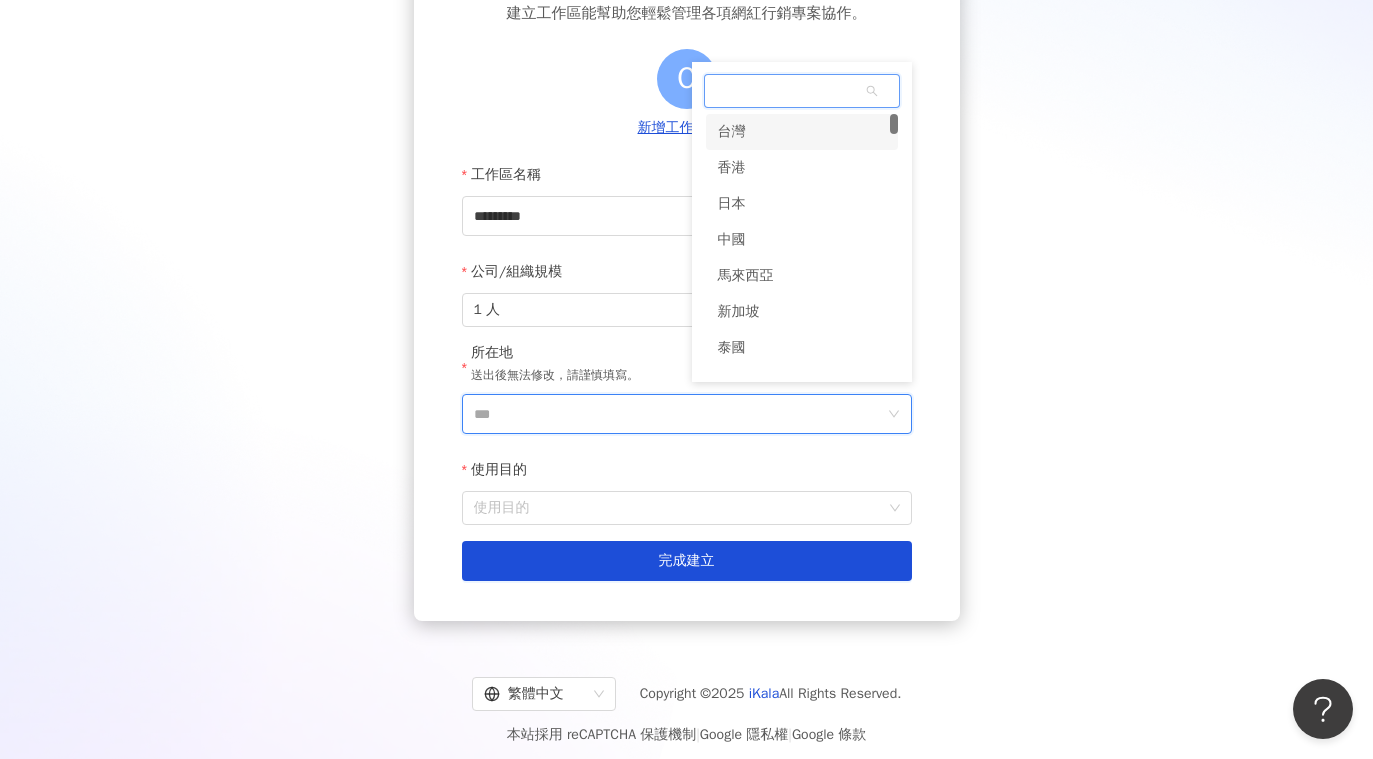 click on "台灣" at bounding box center (802, 132) 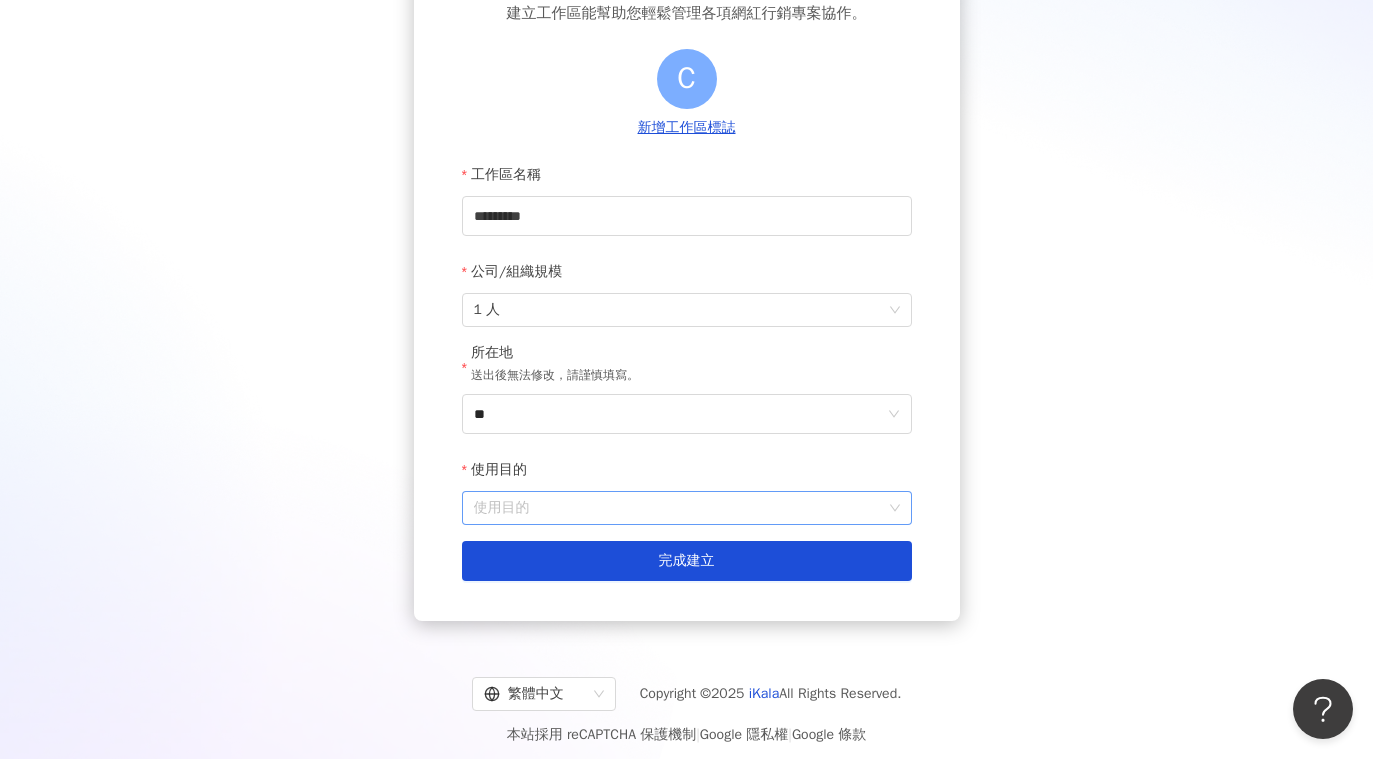 click on "使用目的" at bounding box center [687, 508] 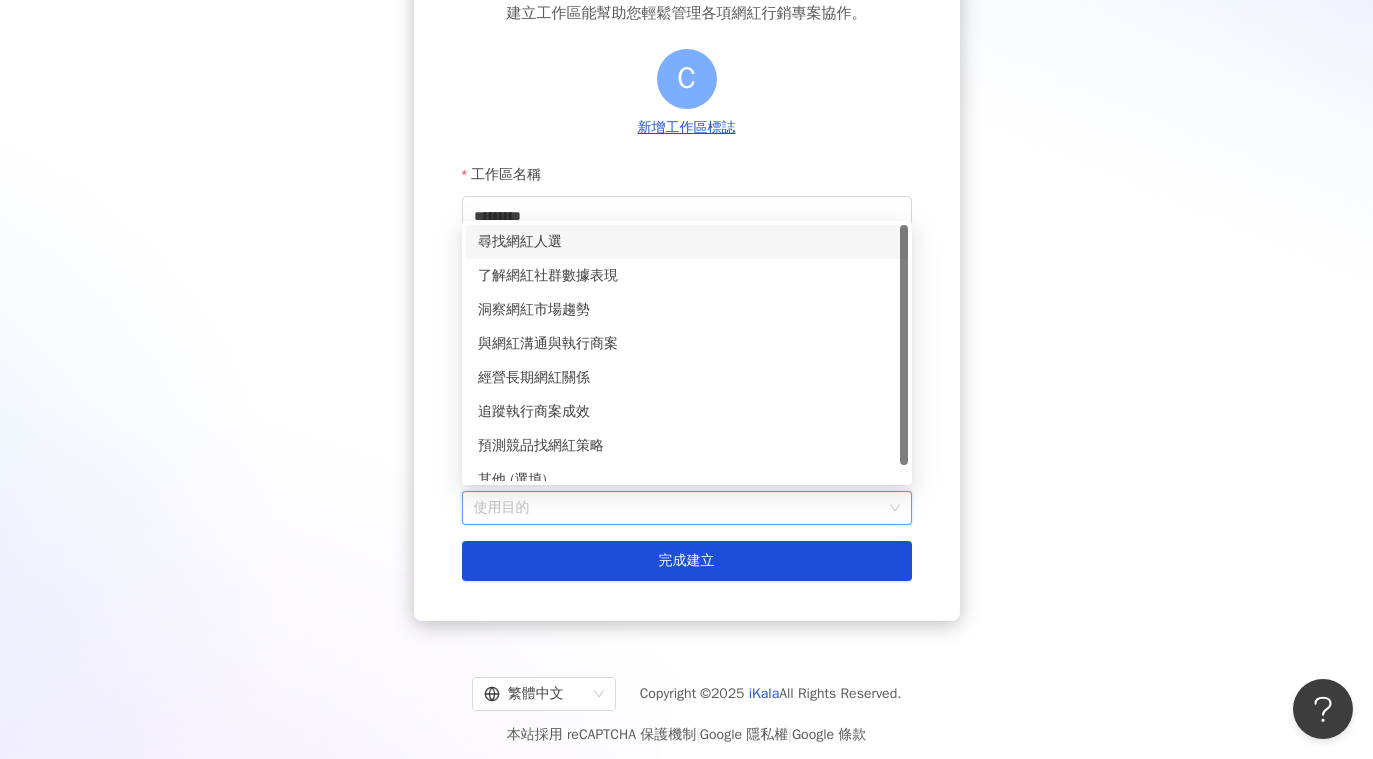 click on "尋找網紅人選" at bounding box center (687, 242) 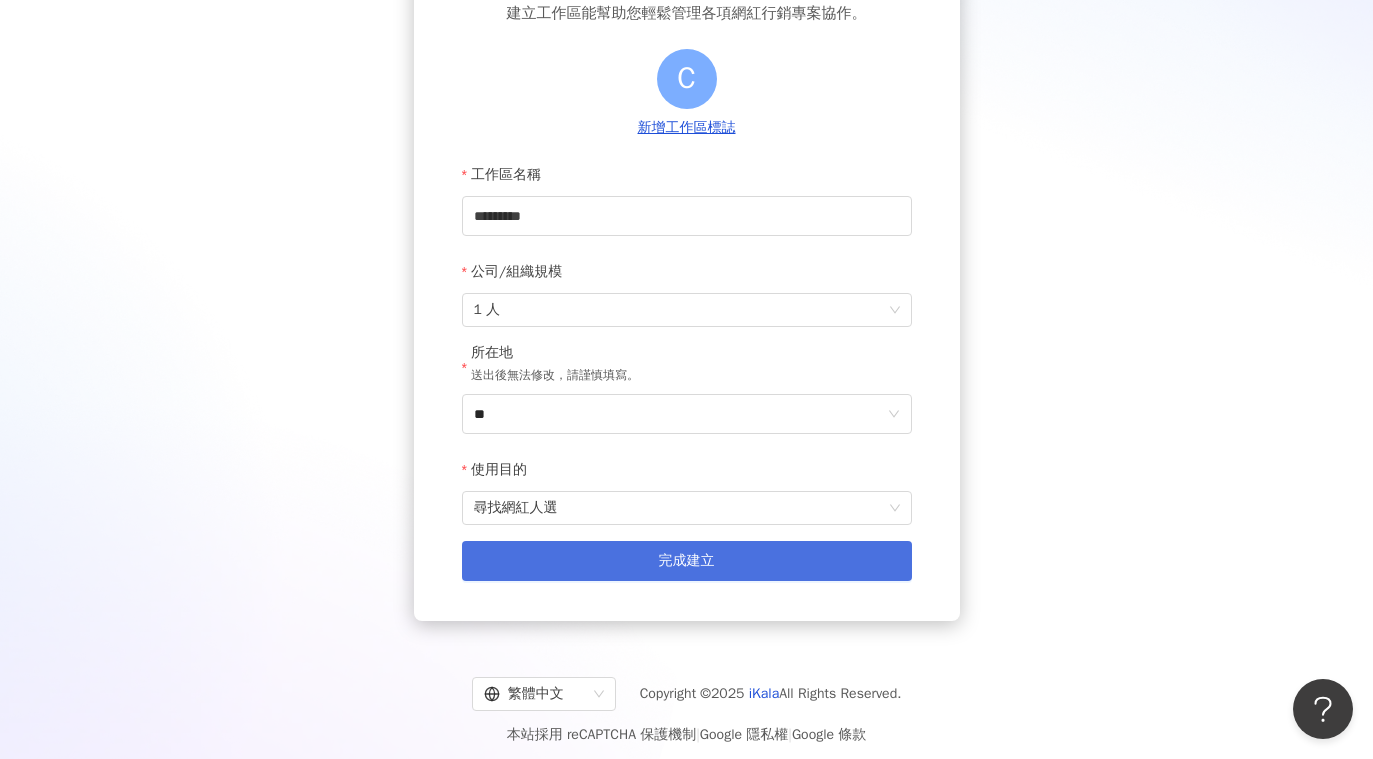 click on "完成建立" at bounding box center [687, 561] 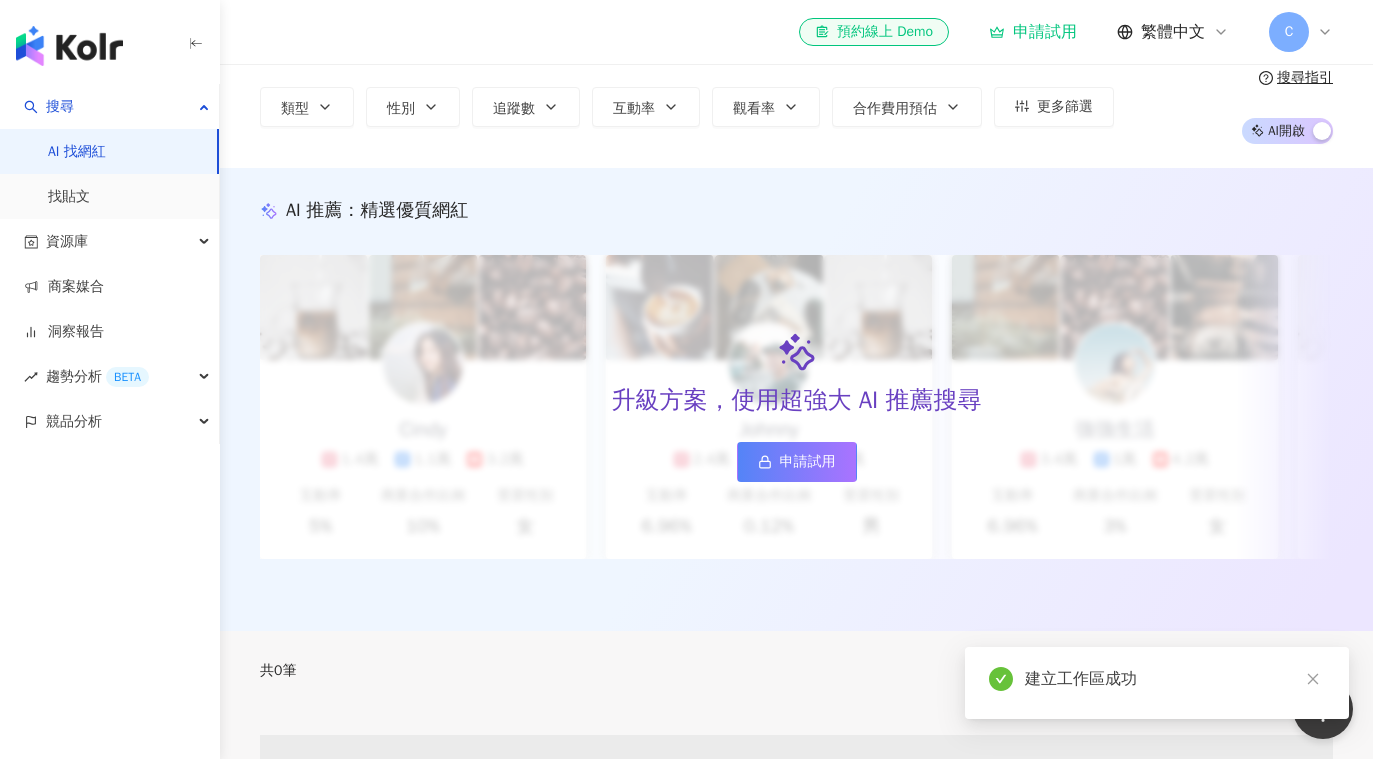 scroll, scrollTop: 0, scrollLeft: 0, axis: both 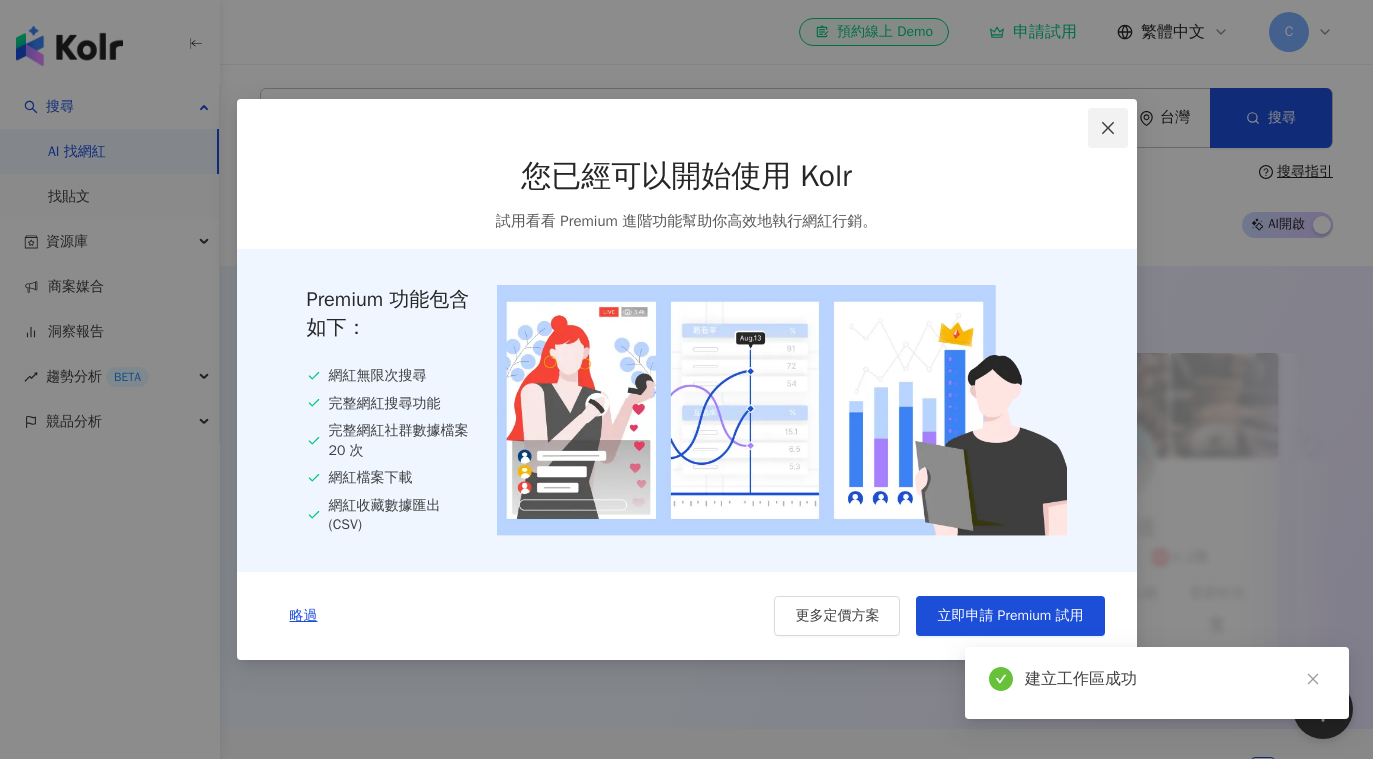 click 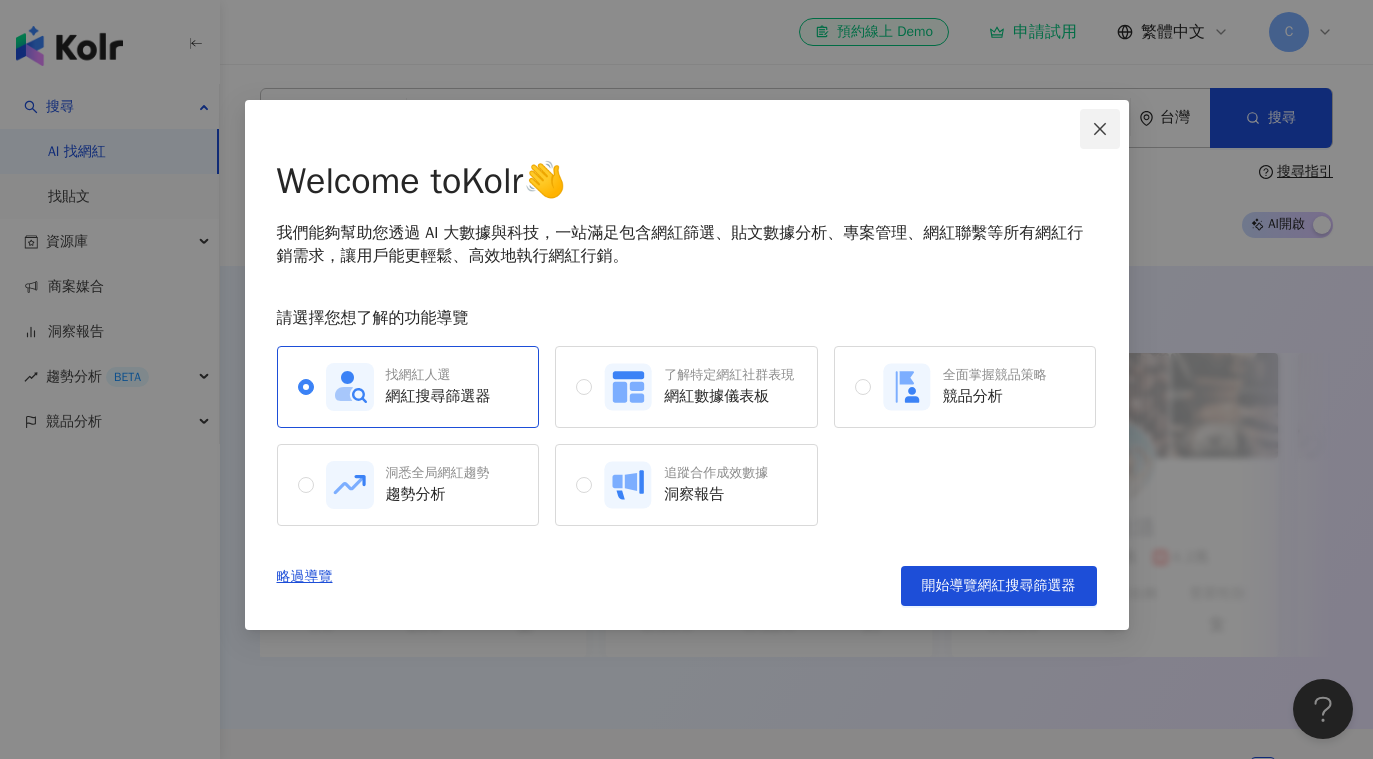 click 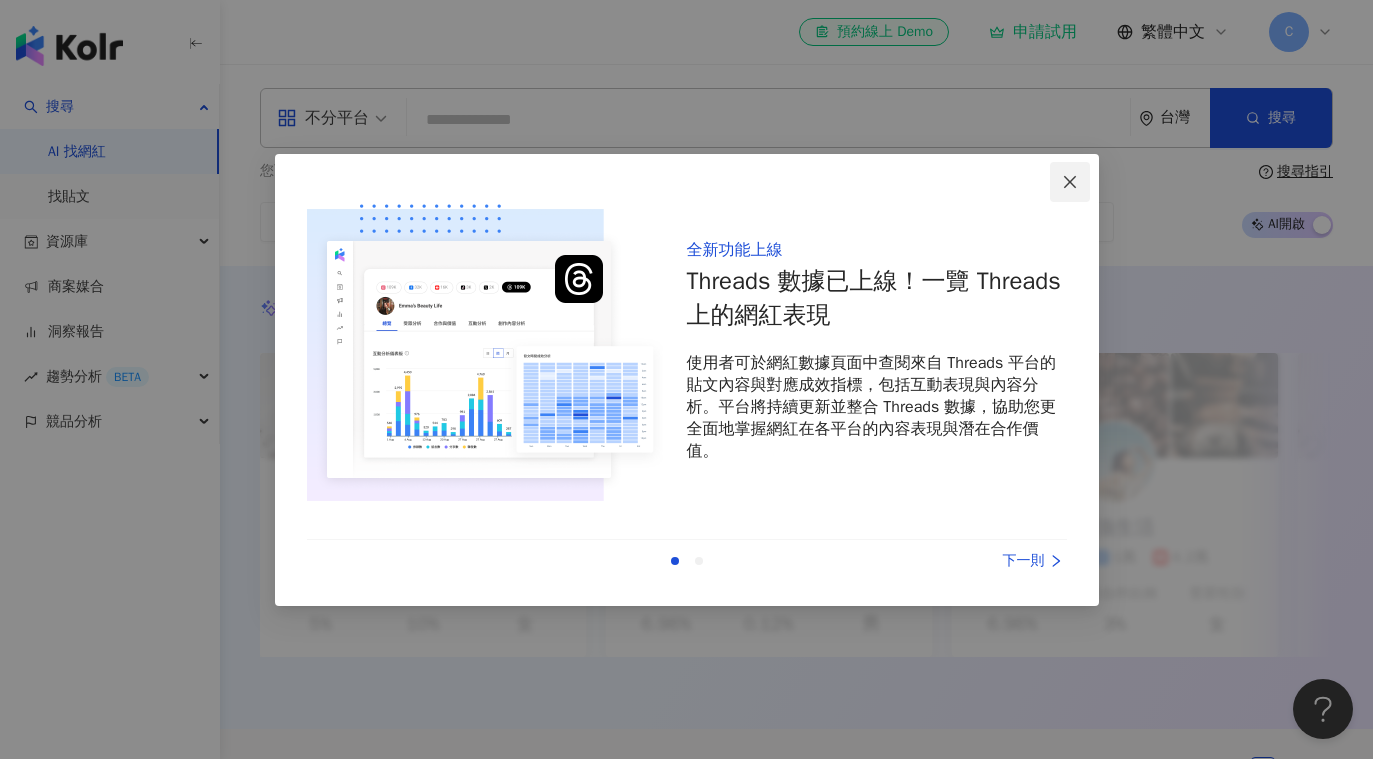 click at bounding box center [1070, 182] 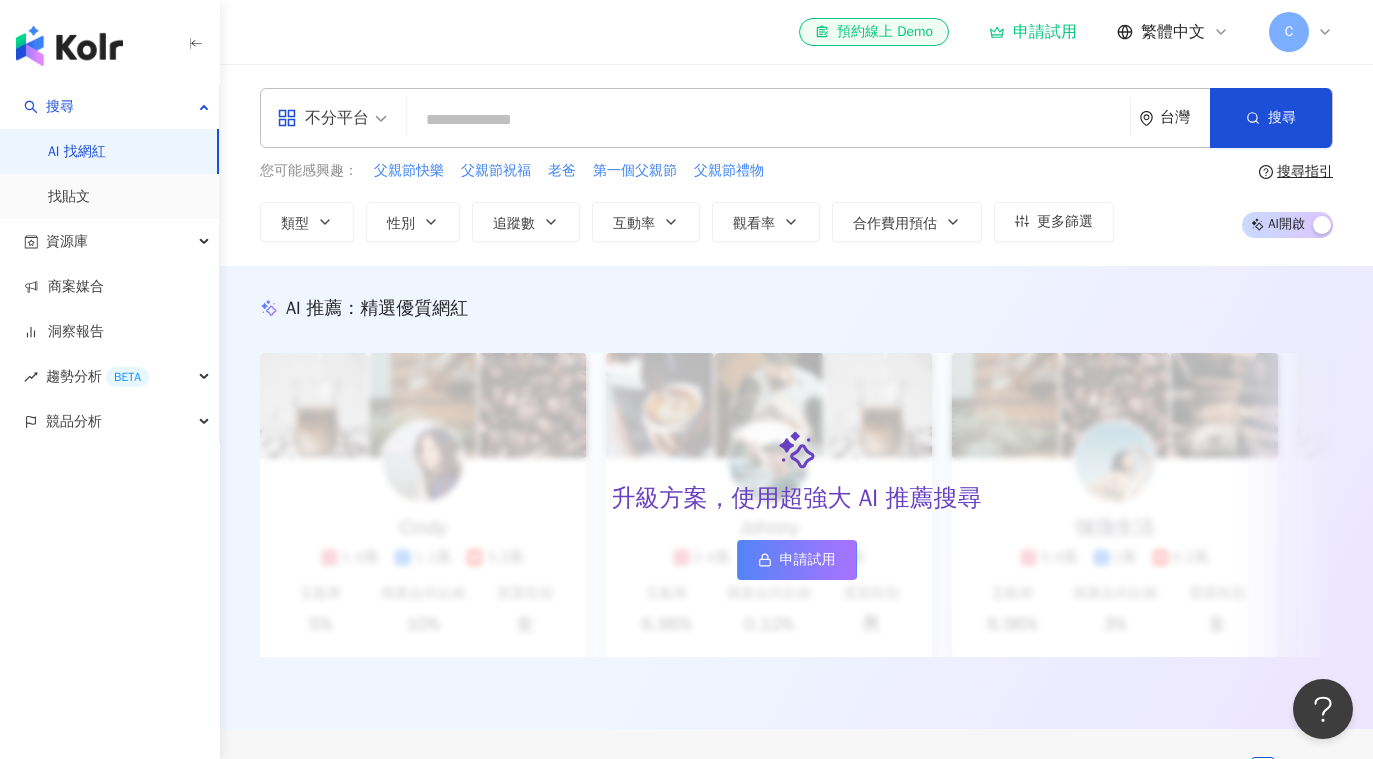 click at bounding box center (768, 120) 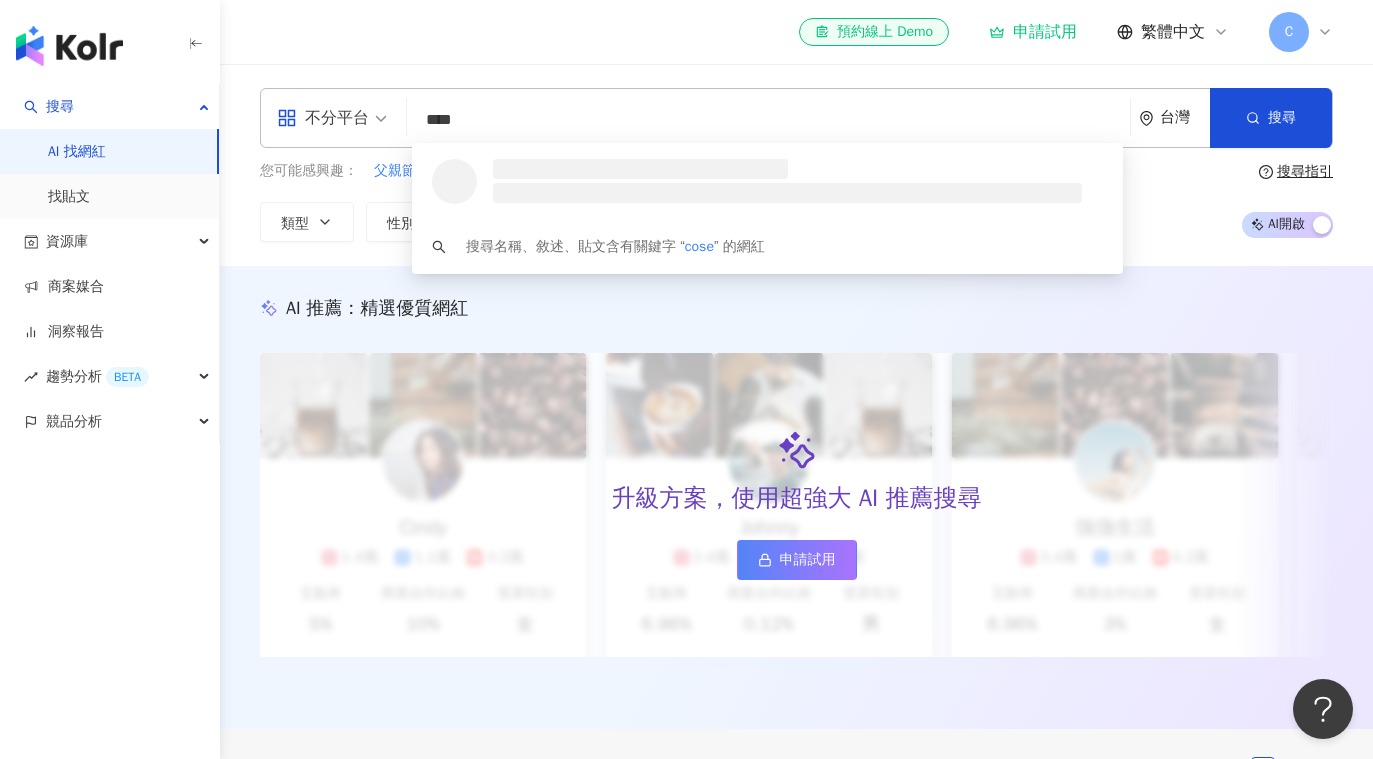type on "*****" 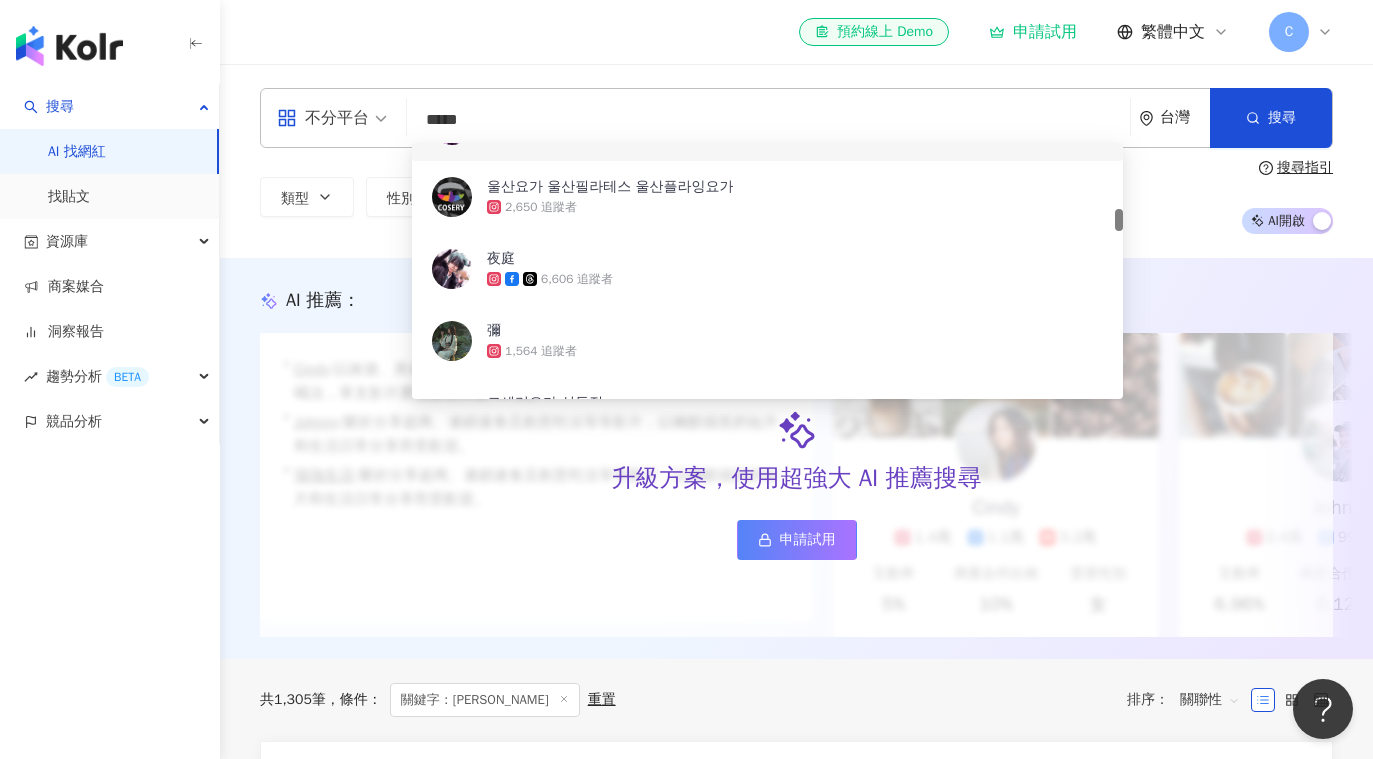 scroll, scrollTop: 776, scrollLeft: 0, axis: vertical 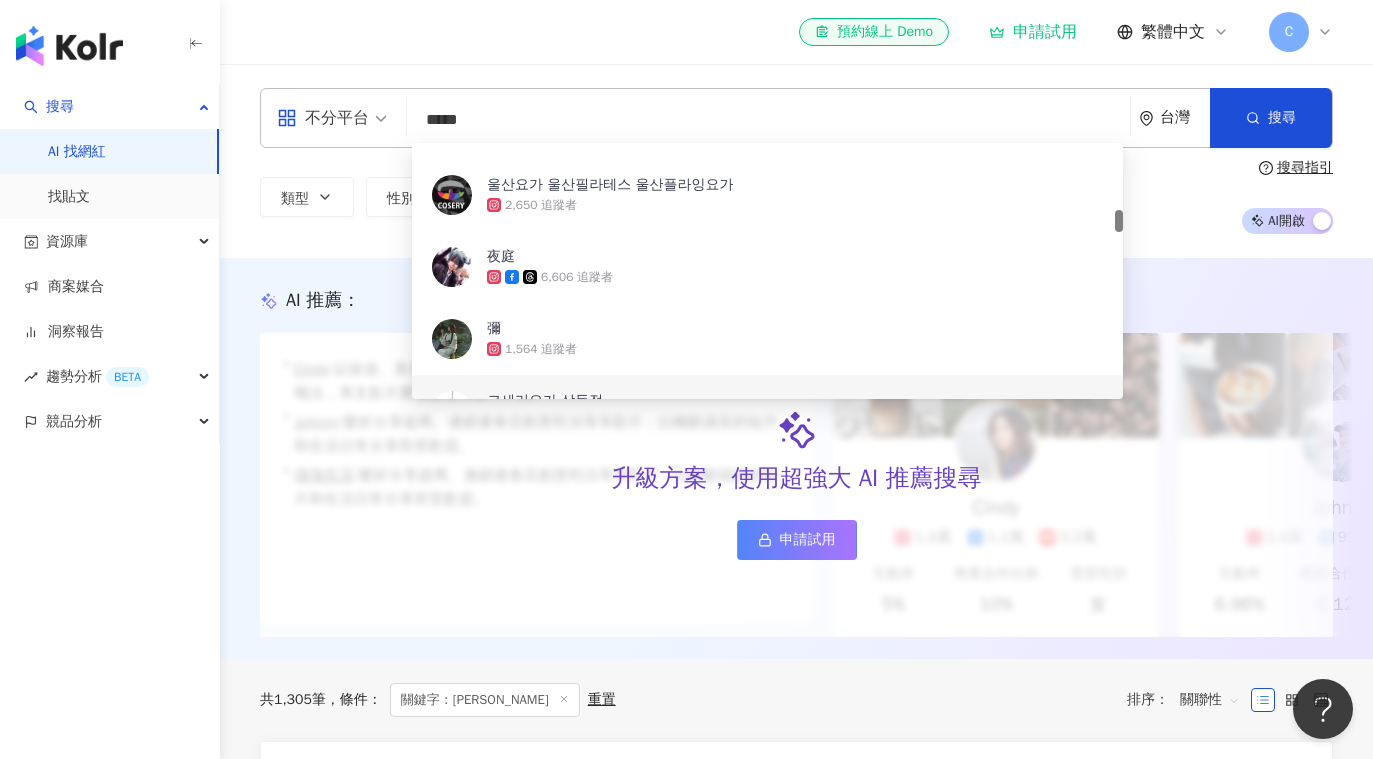 type on "*****" 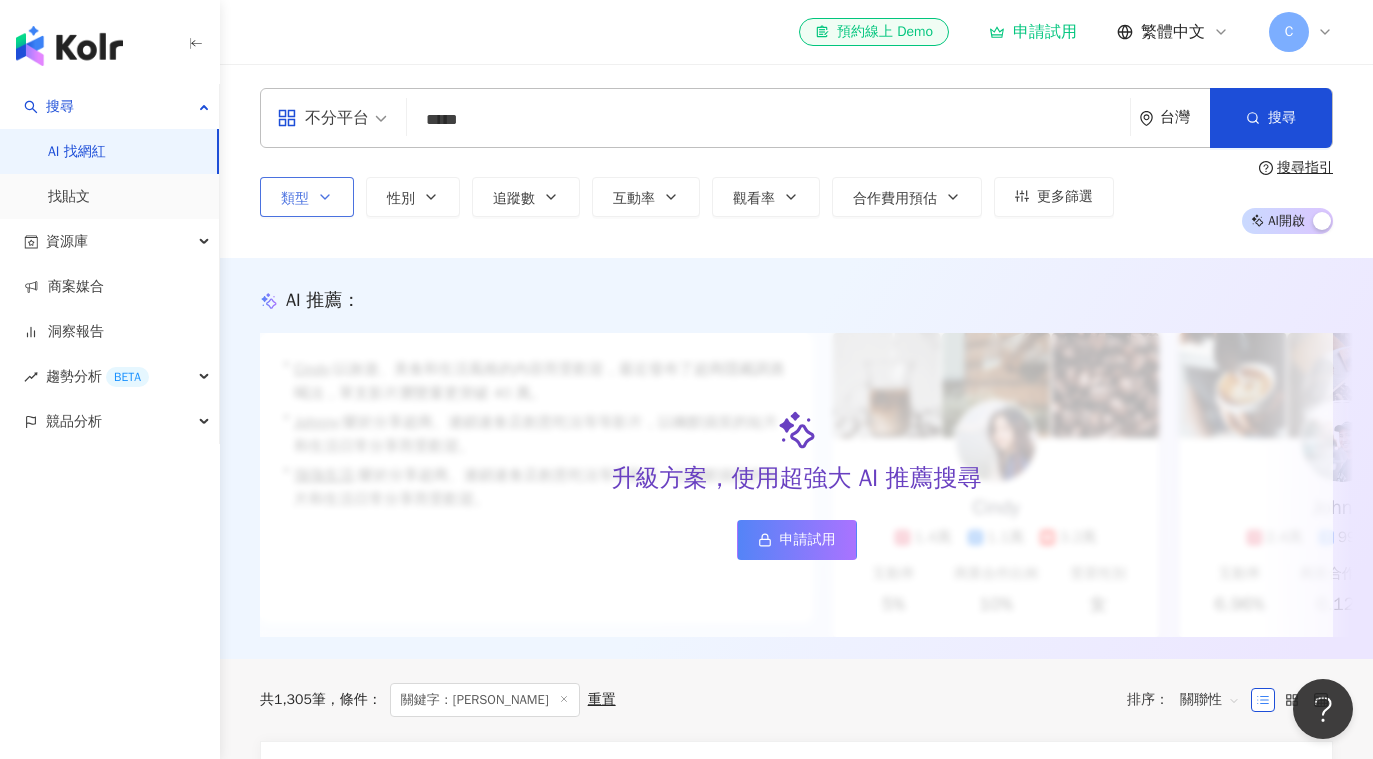 click on "類型" at bounding box center [307, 197] 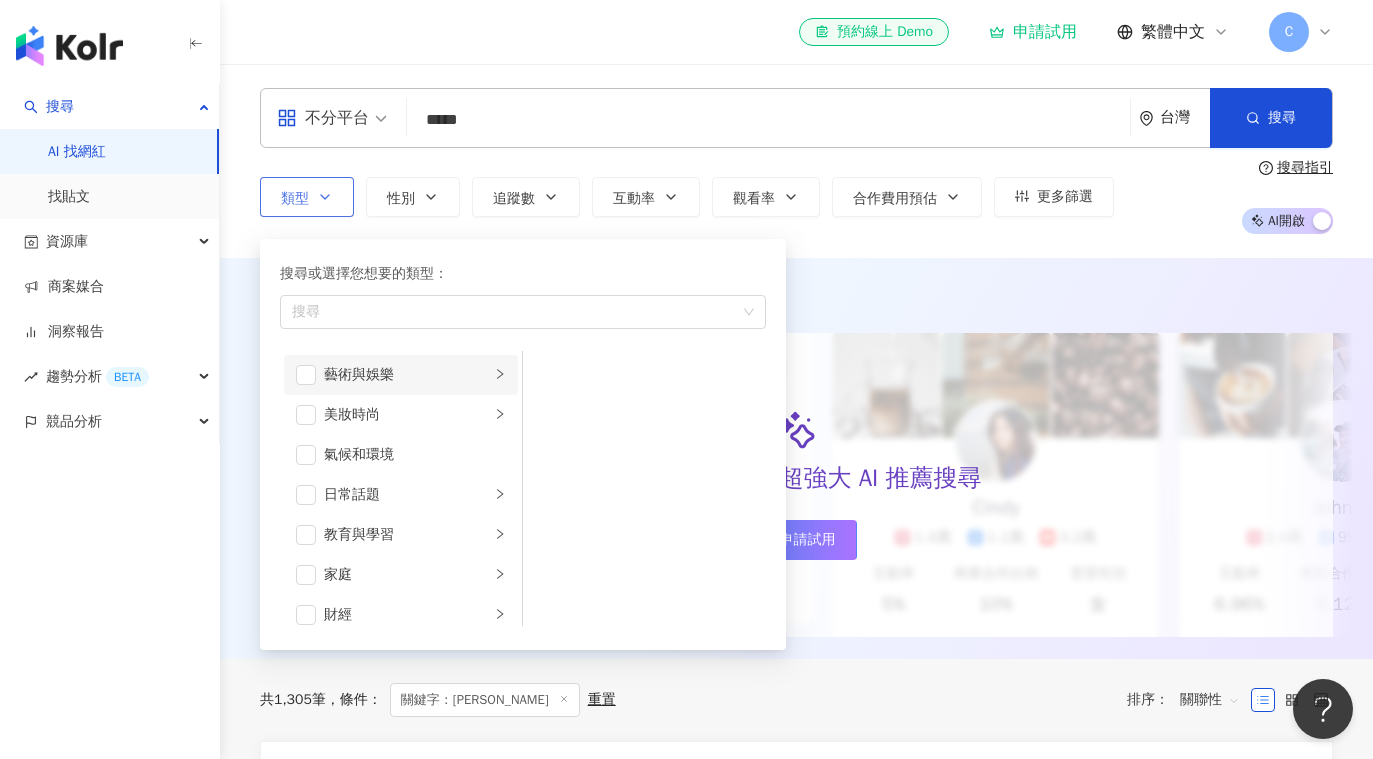 click on "藝術與娛樂" at bounding box center (407, 375) 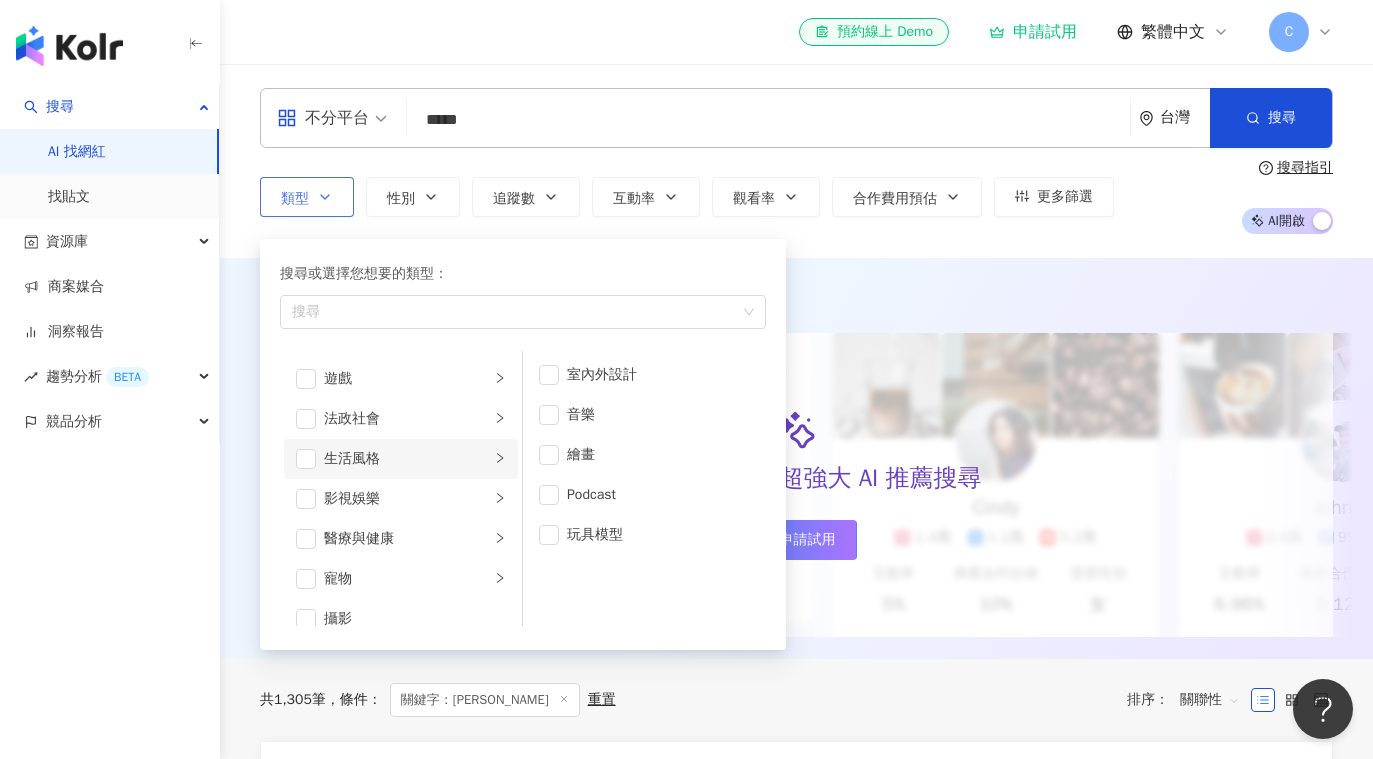 scroll, scrollTop: 400, scrollLeft: 0, axis: vertical 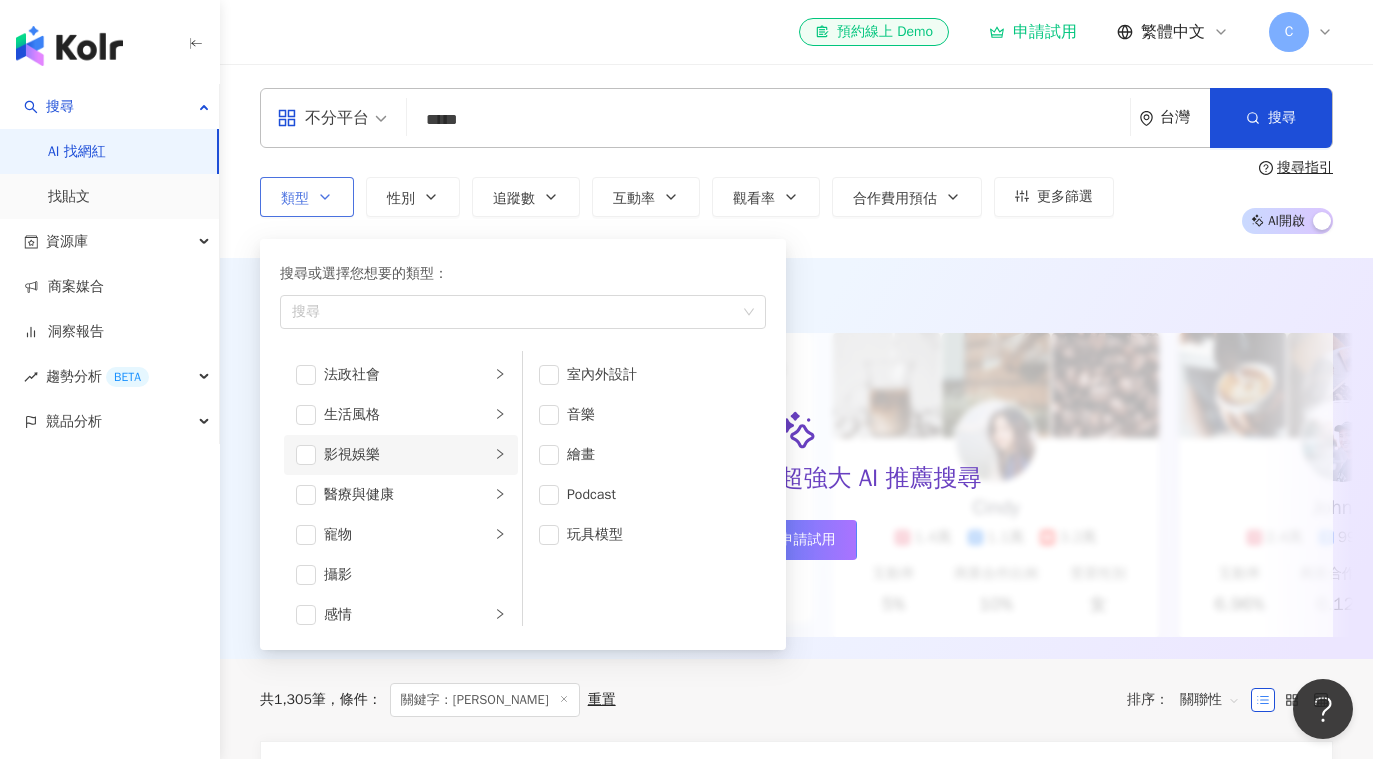 click on "影視娛樂" at bounding box center (407, 455) 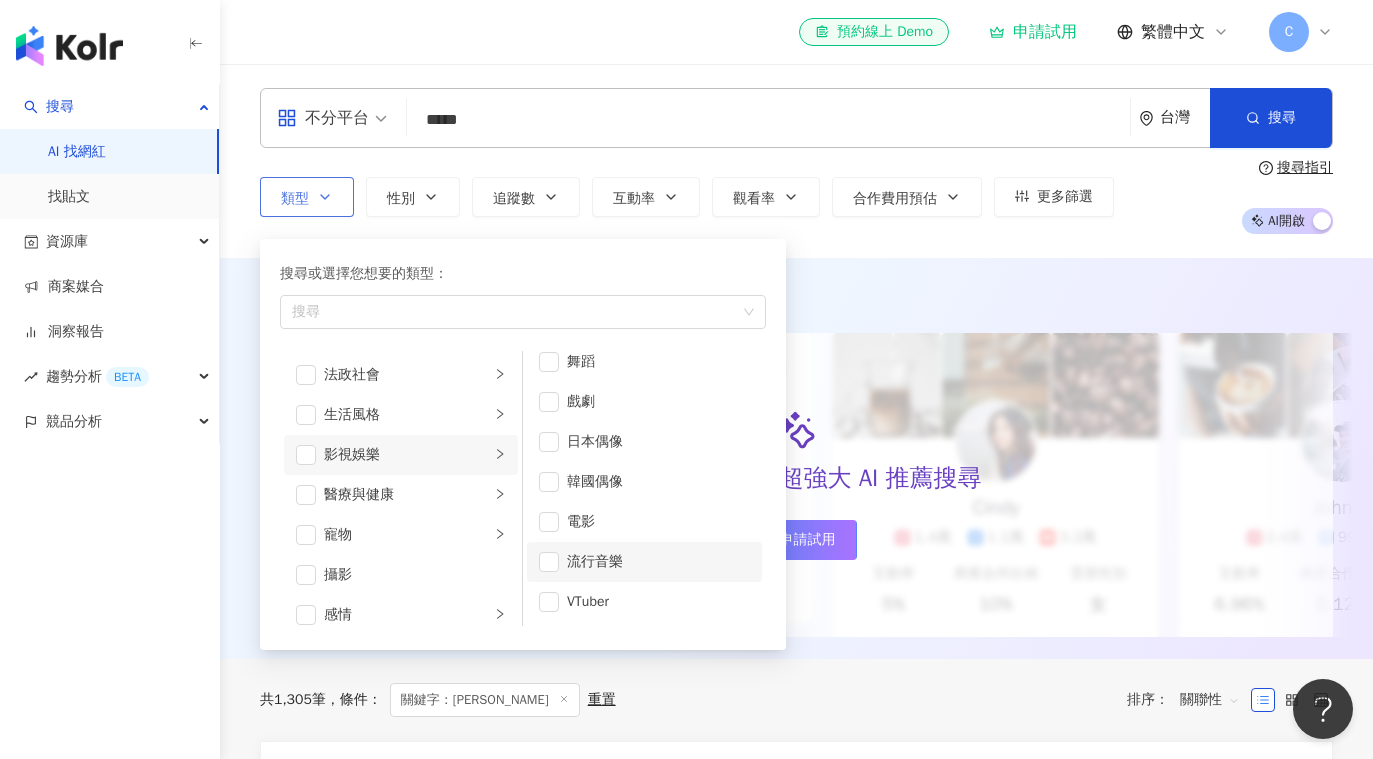 scroll, scrollTop: 53, scrollLeft: 0, axis: vertical 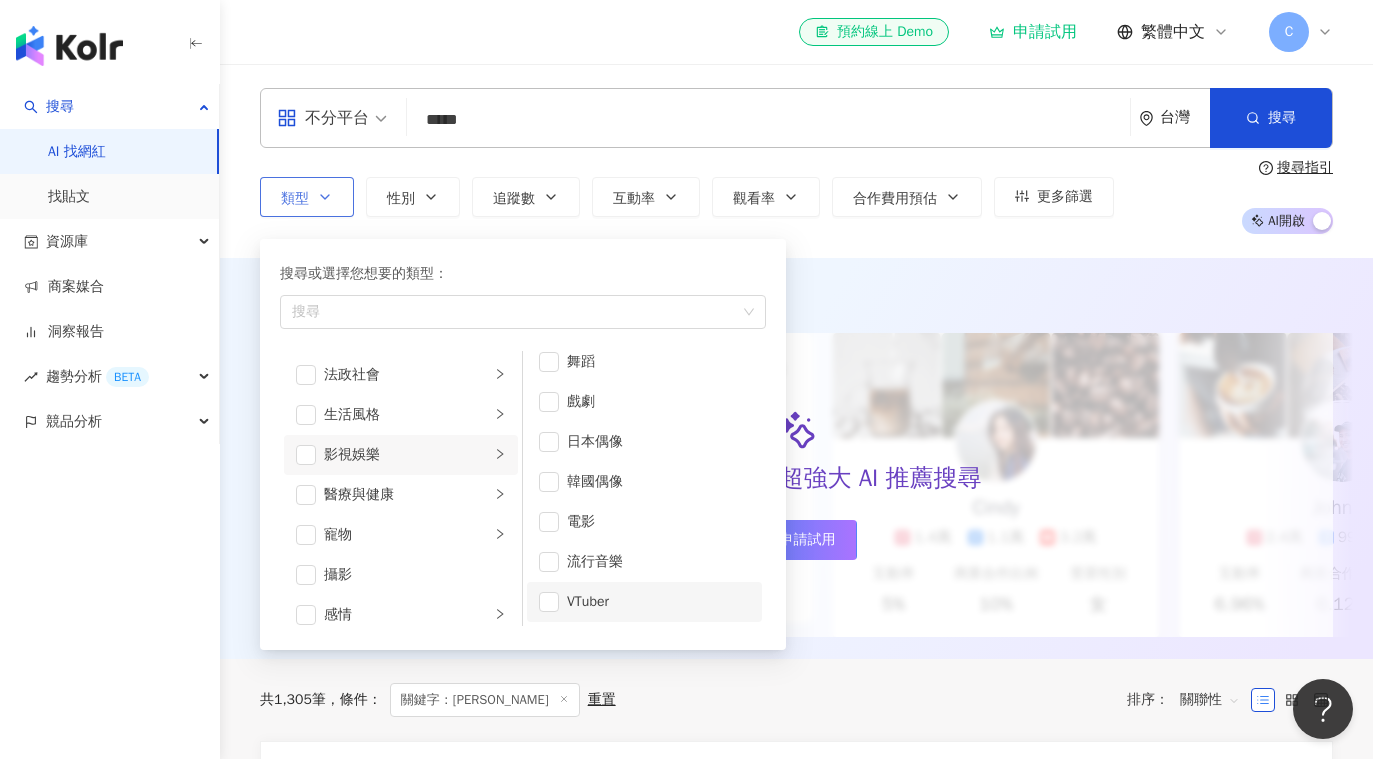 click on "VTuber" at bounding box center (658, 602) 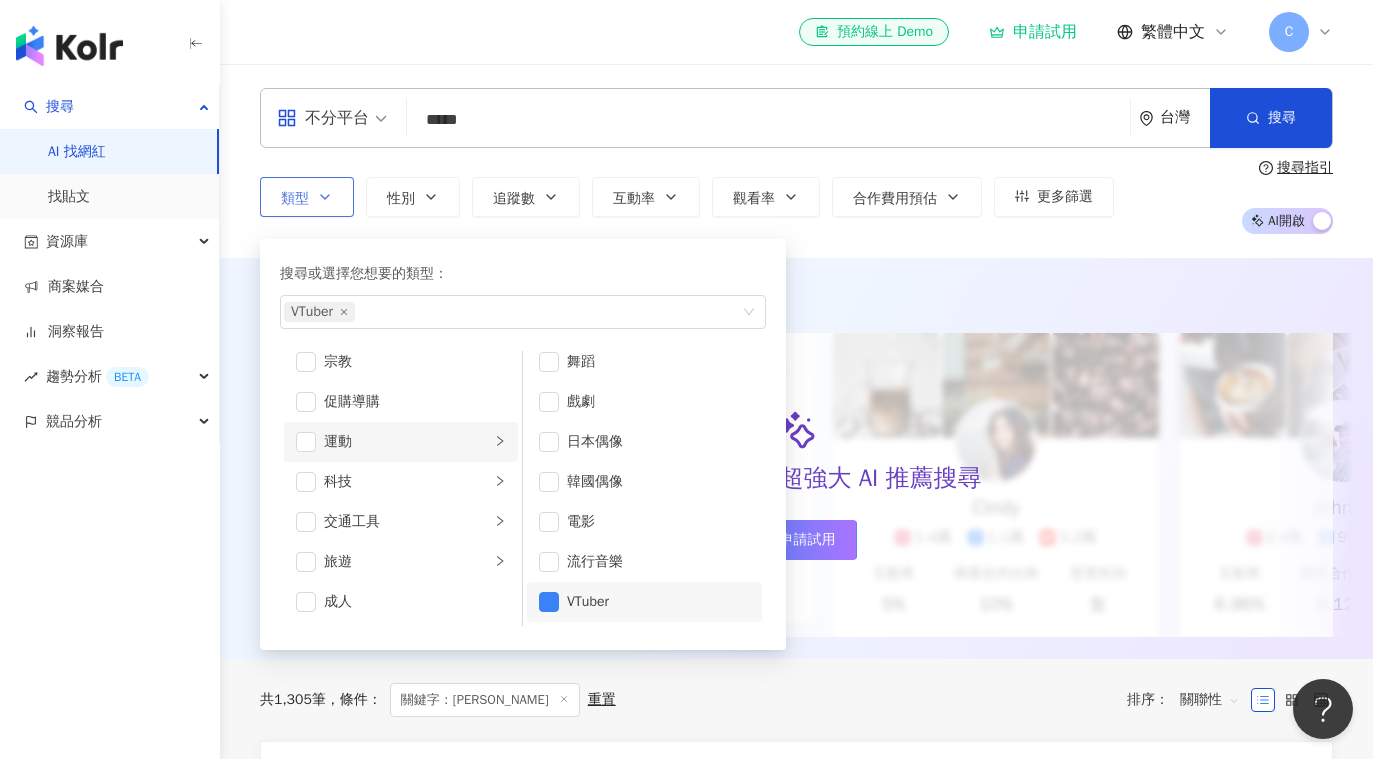 scroll, scrollTop: 693, scrollLeft: 0, axis: vertical 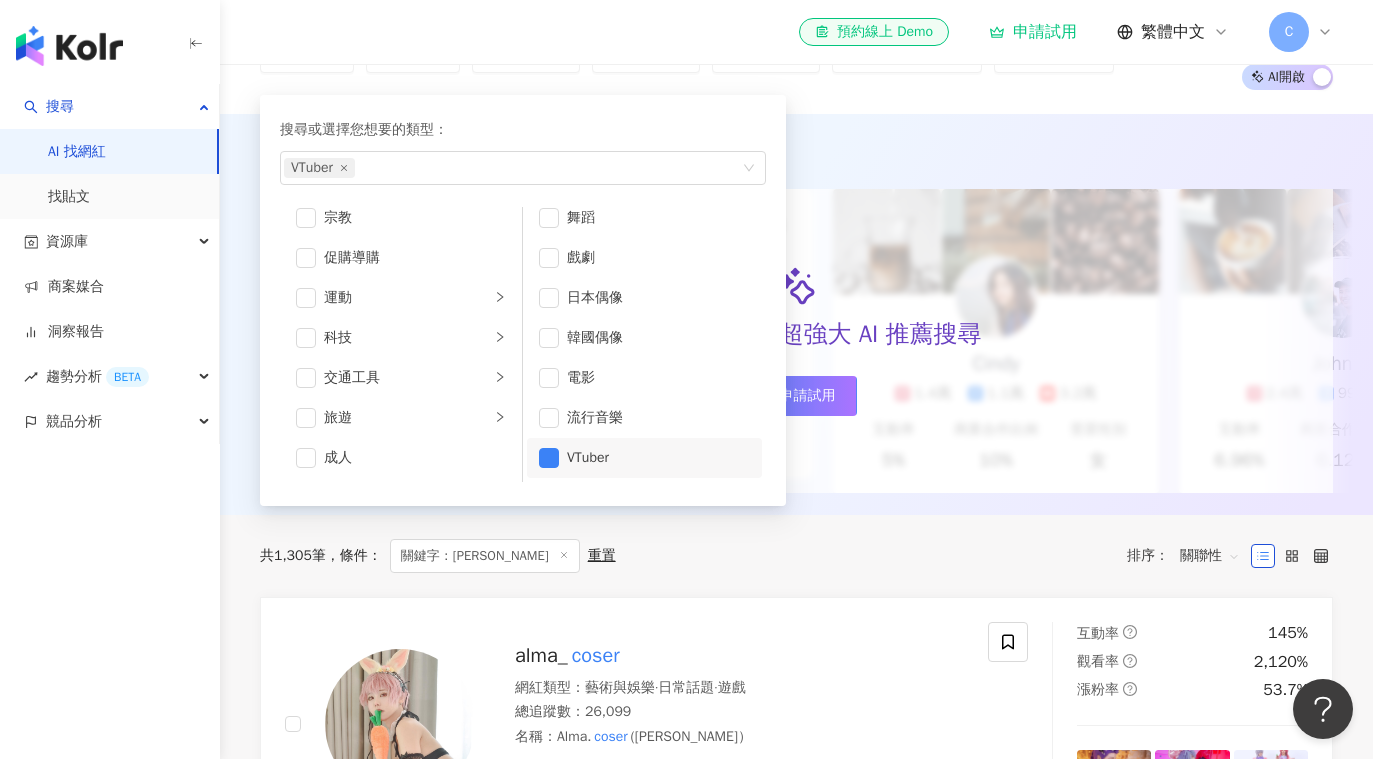click on "共  1,305  筆 條件 ： 關鍵字：coser 重置 排序： 關聯性" at bounding box center [796, 556] 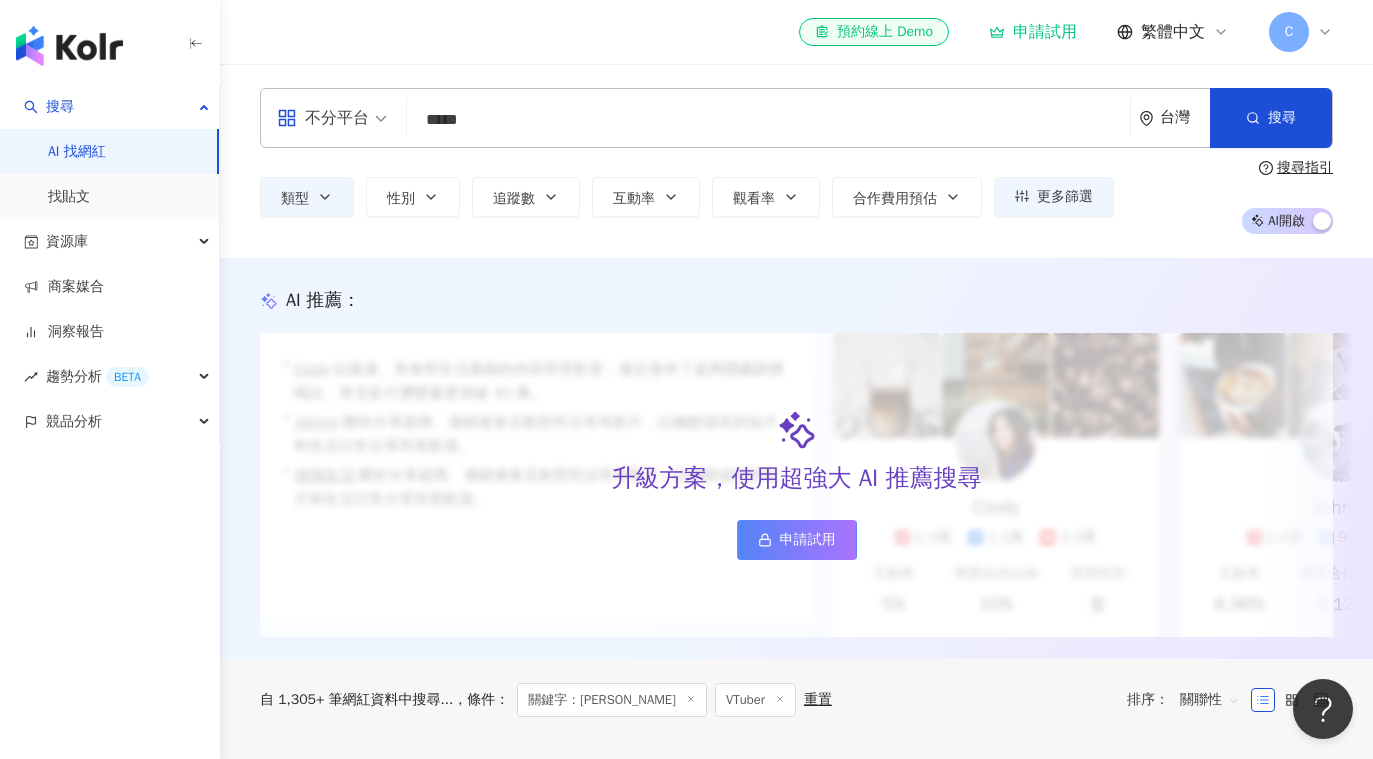 scroll, scrollTop: 0, scrollLeft: 0, axis: both 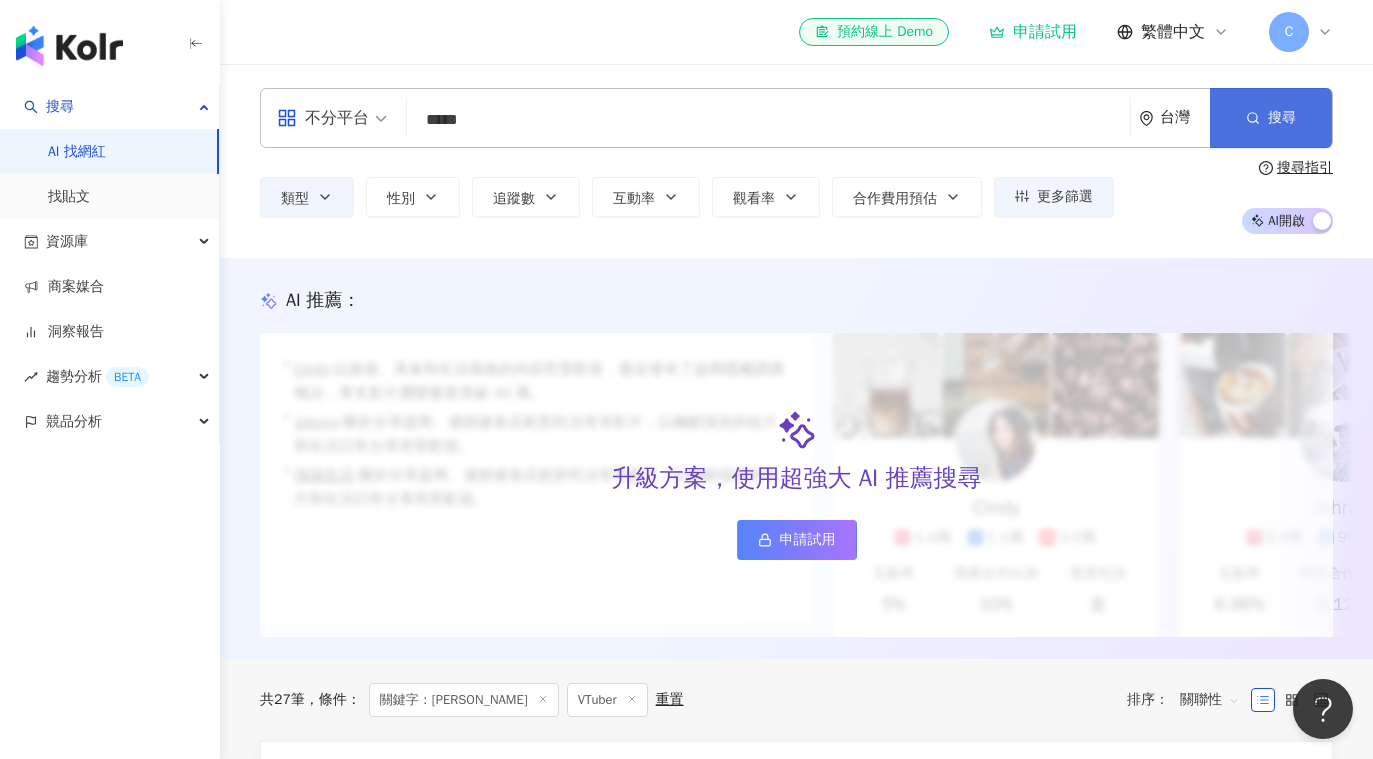 click on "搜尋" at bounding box center (1271, 118) 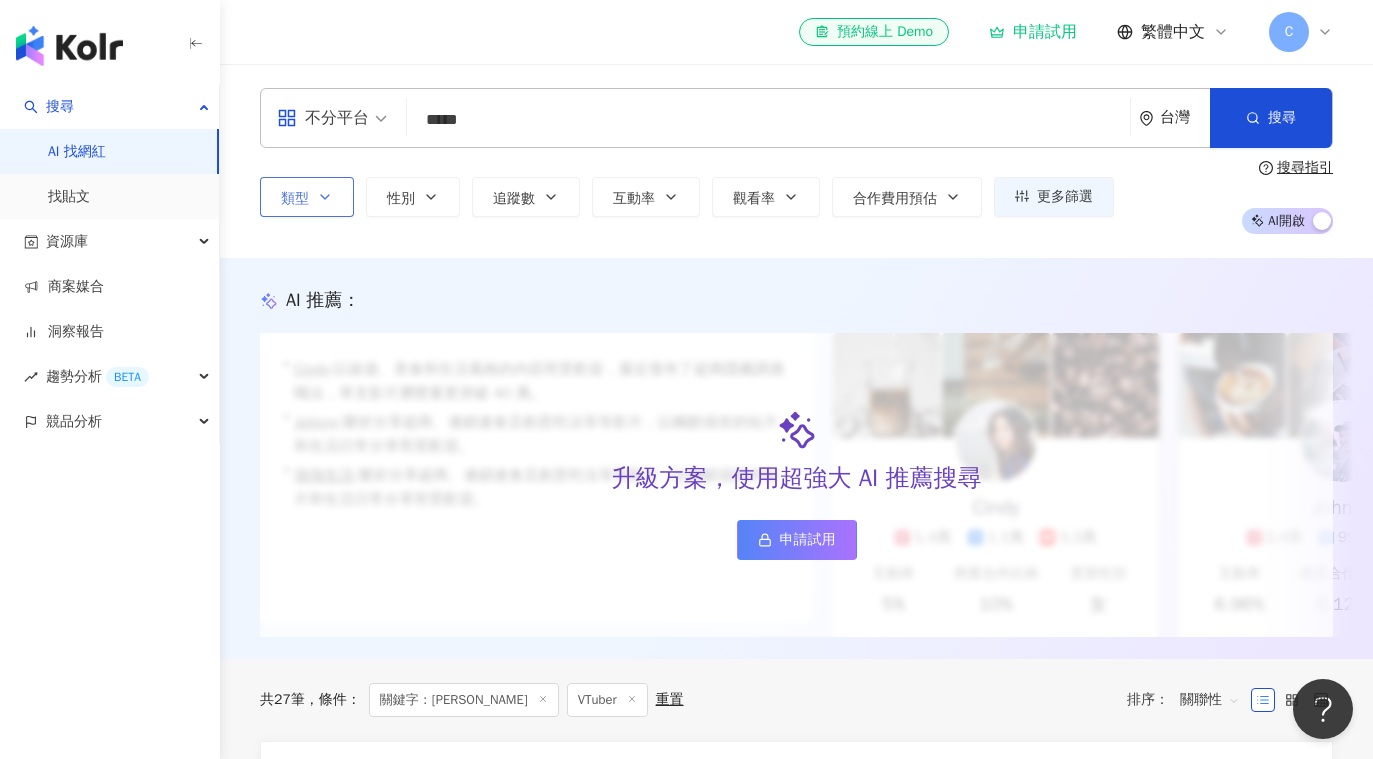 click 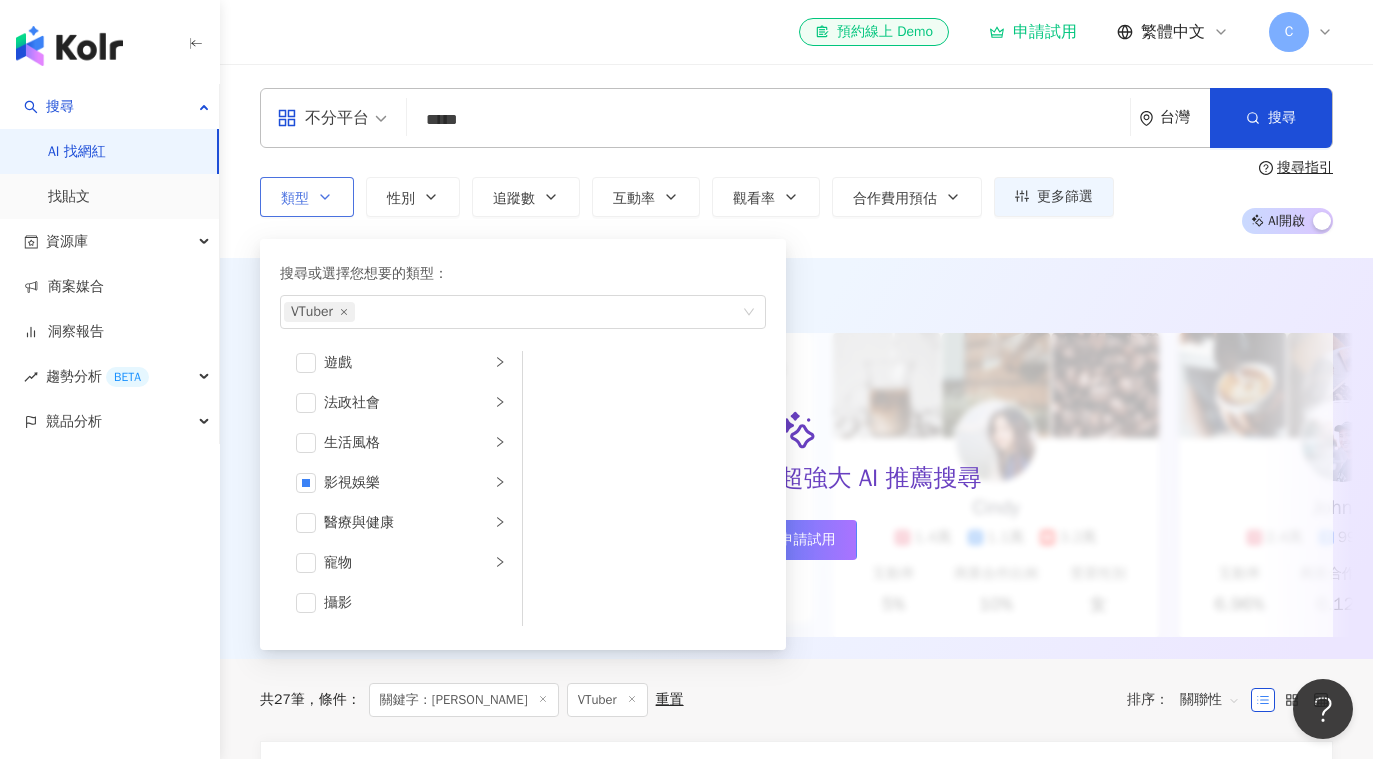 scroll, scrollTop: 366, scrollLeft: 0, axis: vertical 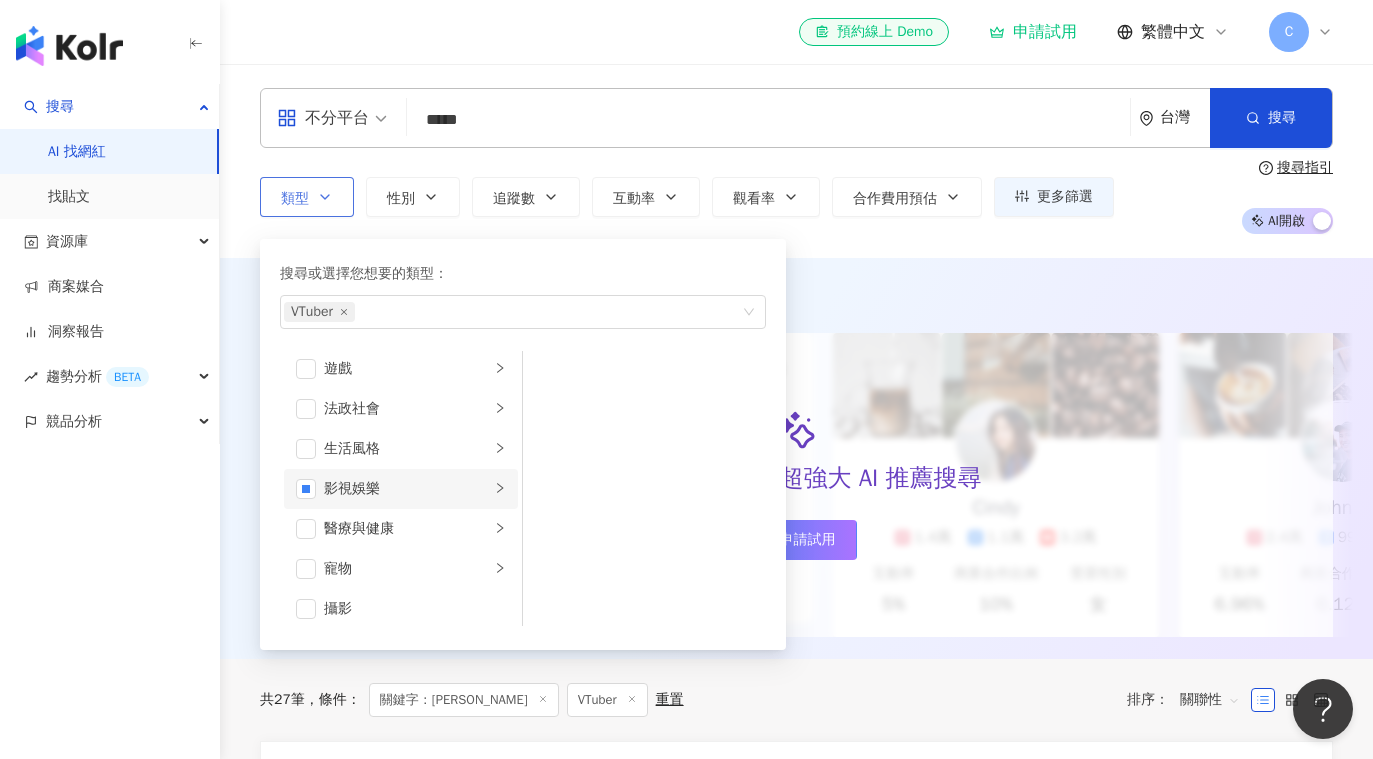 click on "影視娛樂" at bounding box center [407, 489] 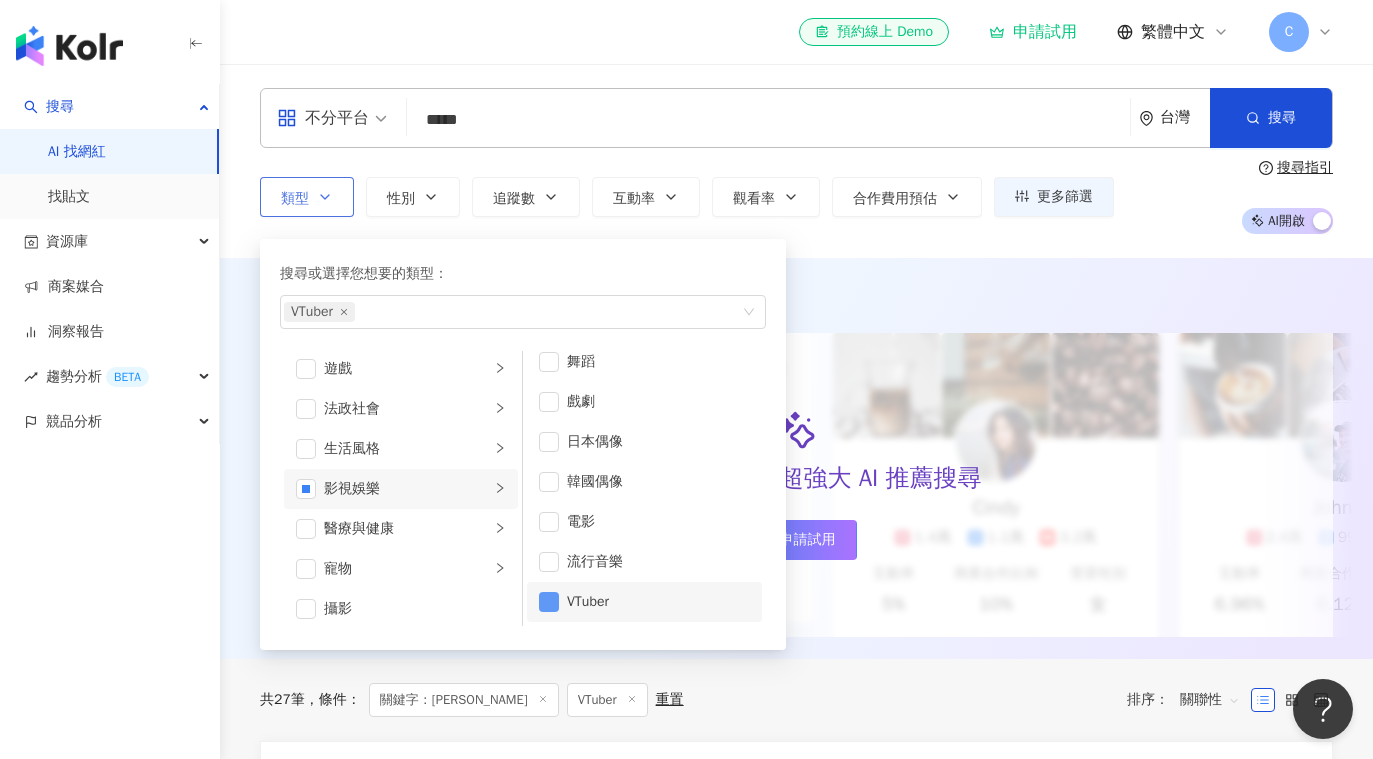 scroll, scrollTop: 53, scrollLeft: 0, axis: vertical 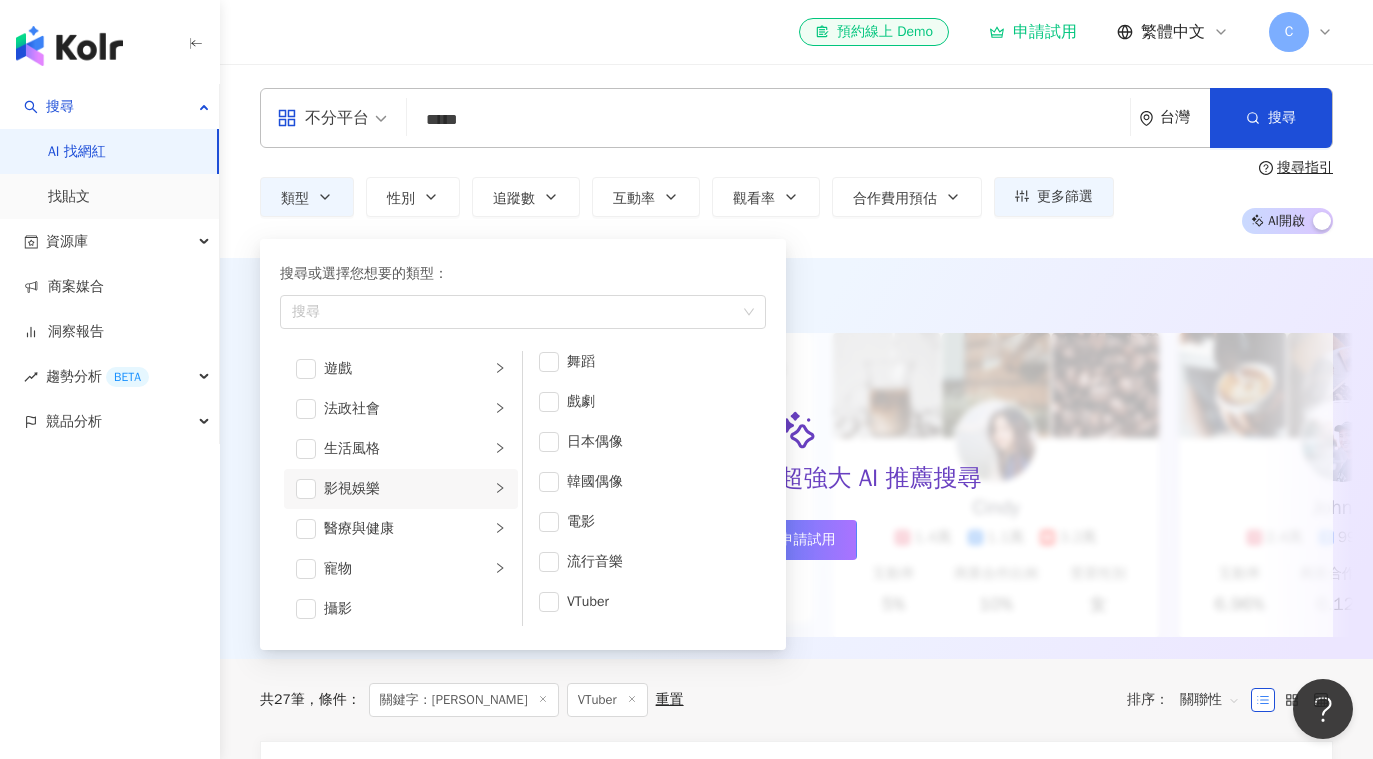 click on "AI 推薦 ： 升級方案，使用超強大 AI 推薦搜尋 申請試用 • Cindy  :  以旅遊、美食和生活風格的內容而受歡迎，最近發布了超商隱藏調酒喝法，單支影片瀏覽量更突破 40 萬。 • Johnny  :  樂於分享超商、連鎖速食店創意吃法等等影片，以幽默搞笑的短片和生活日常分享而受歡迎。 • 強強生活  :  樂於分享超商、連鎖速食店創意吃法等等影片，以幽默搞笑的短片和生活日常分享而受歡迎。 對您有幫助嗎？ Cindy 1.4萬 1.1萬 3.2萬 互動率 5% 商業合作比例 10% 受眾性別 女 Johnny 2.4萬 999 4.2萬 互動率 6.96% 商業合作比例 0.12% 受眾性別 男 強強生活 3.4萬 1萬 4.2萬 互動率 6.96% 商業合作比例 3% 受眾性別 女" at bounding box center (796, 458) 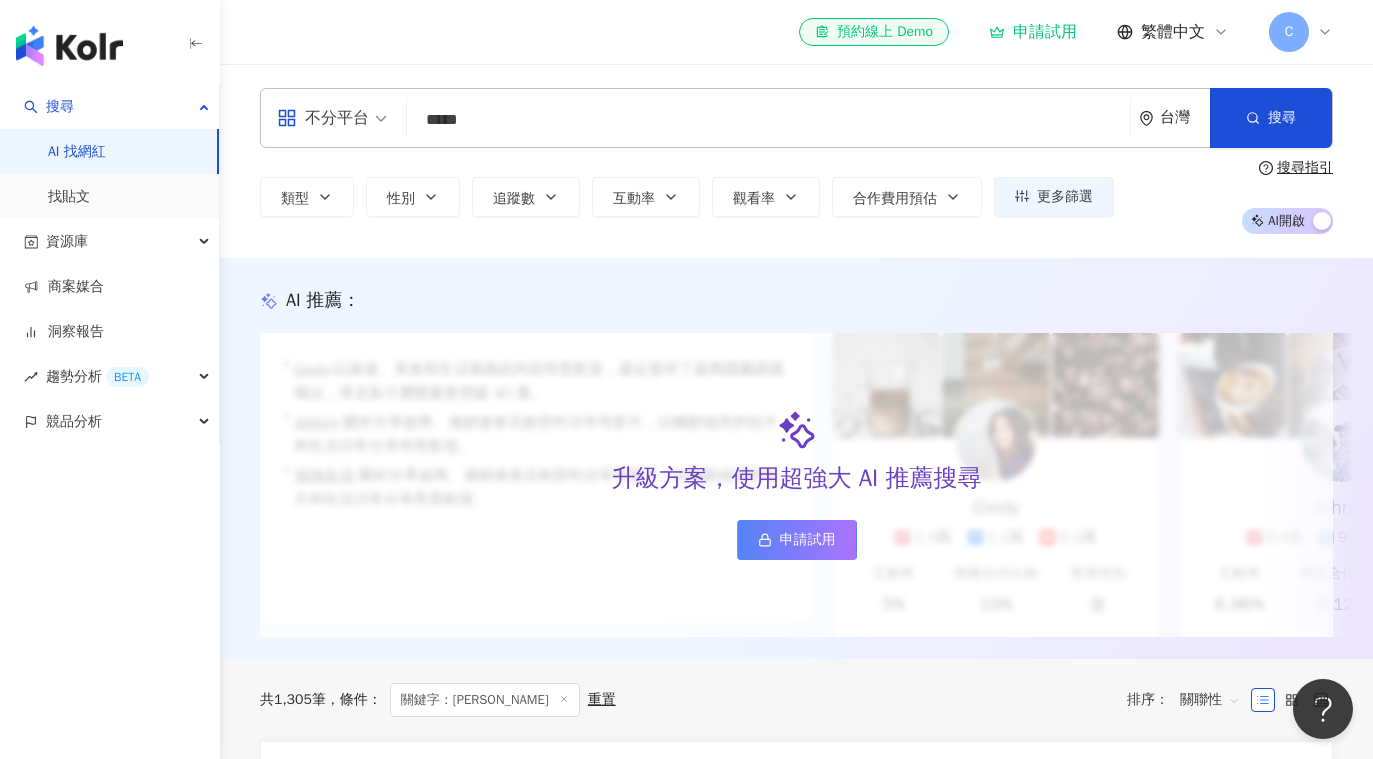 click on "台灣" at bounding box center [1174, 118] 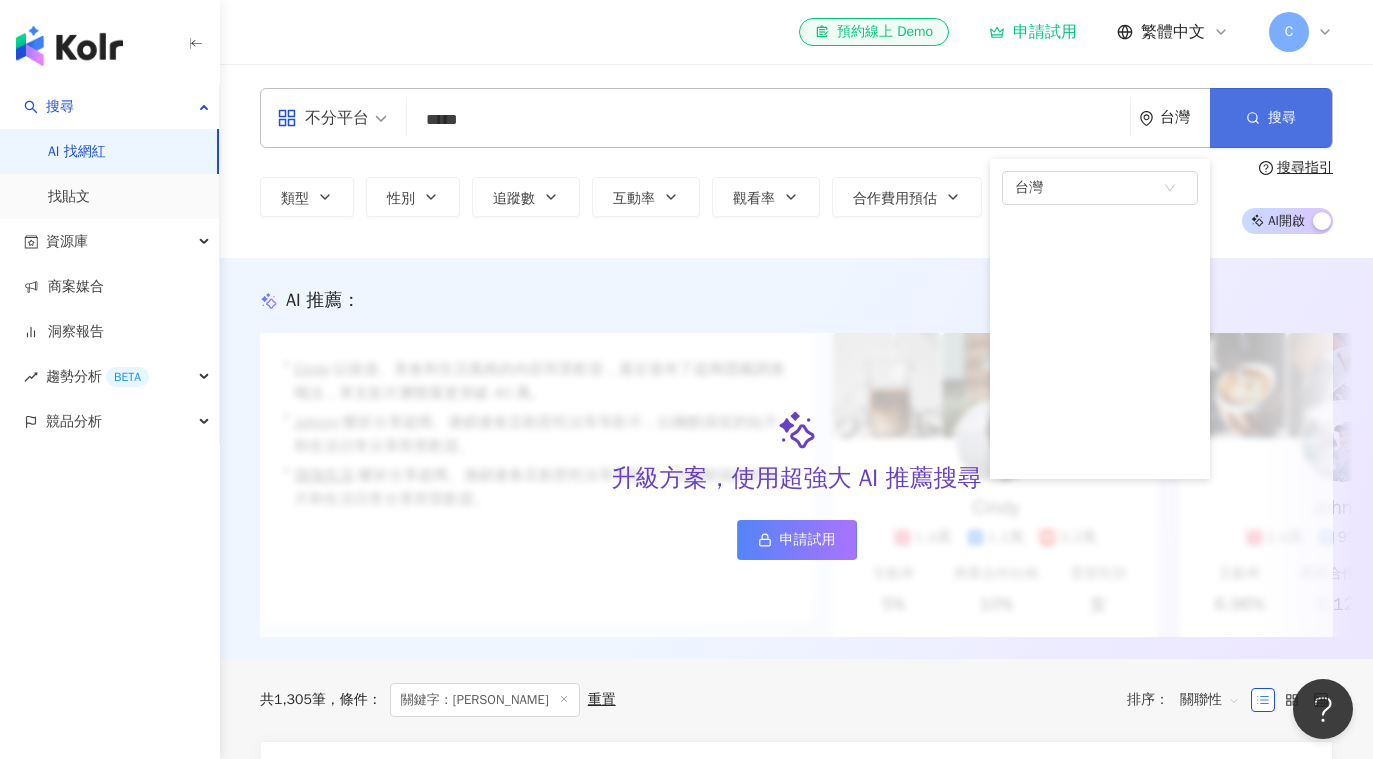 click on "搜尋" at bounding box center [1271, 118] 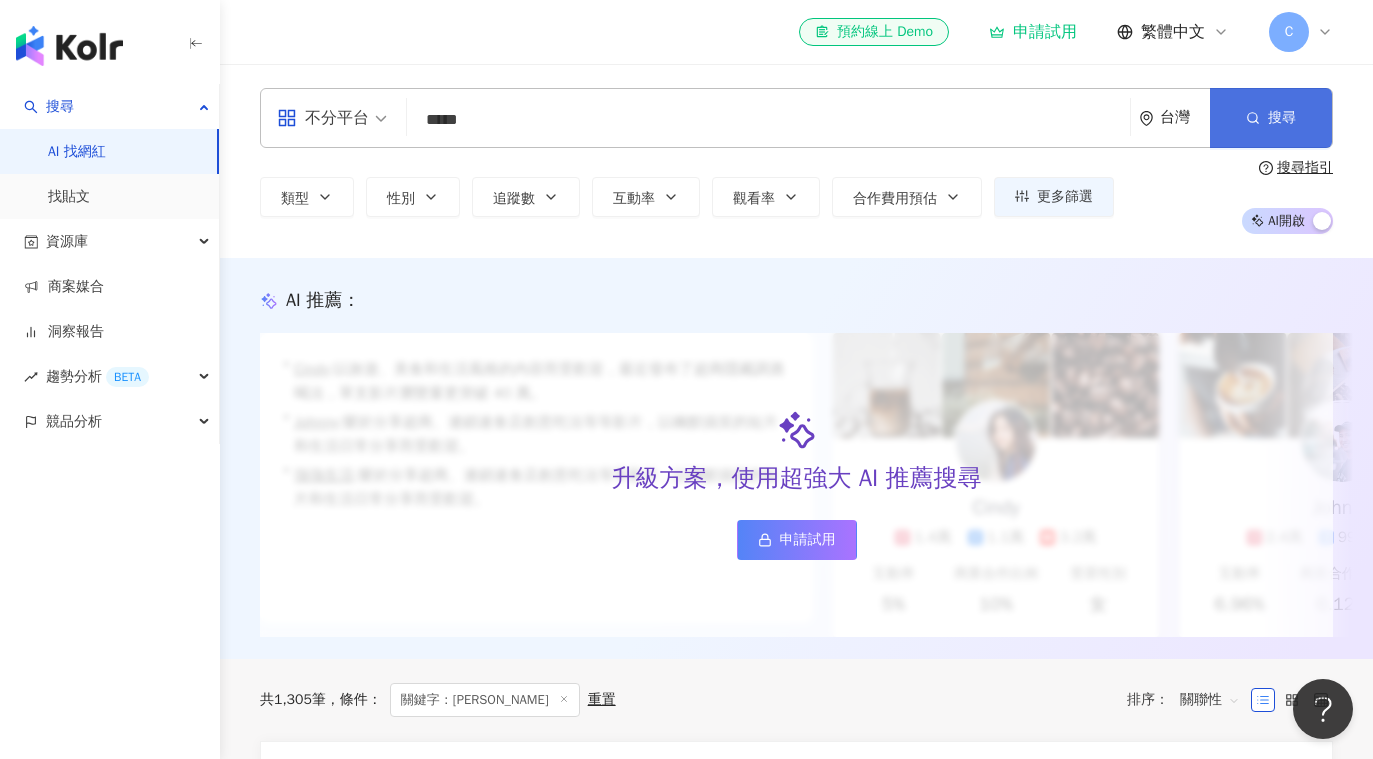 click on "搜尋" at bounding box center [1271, 118] 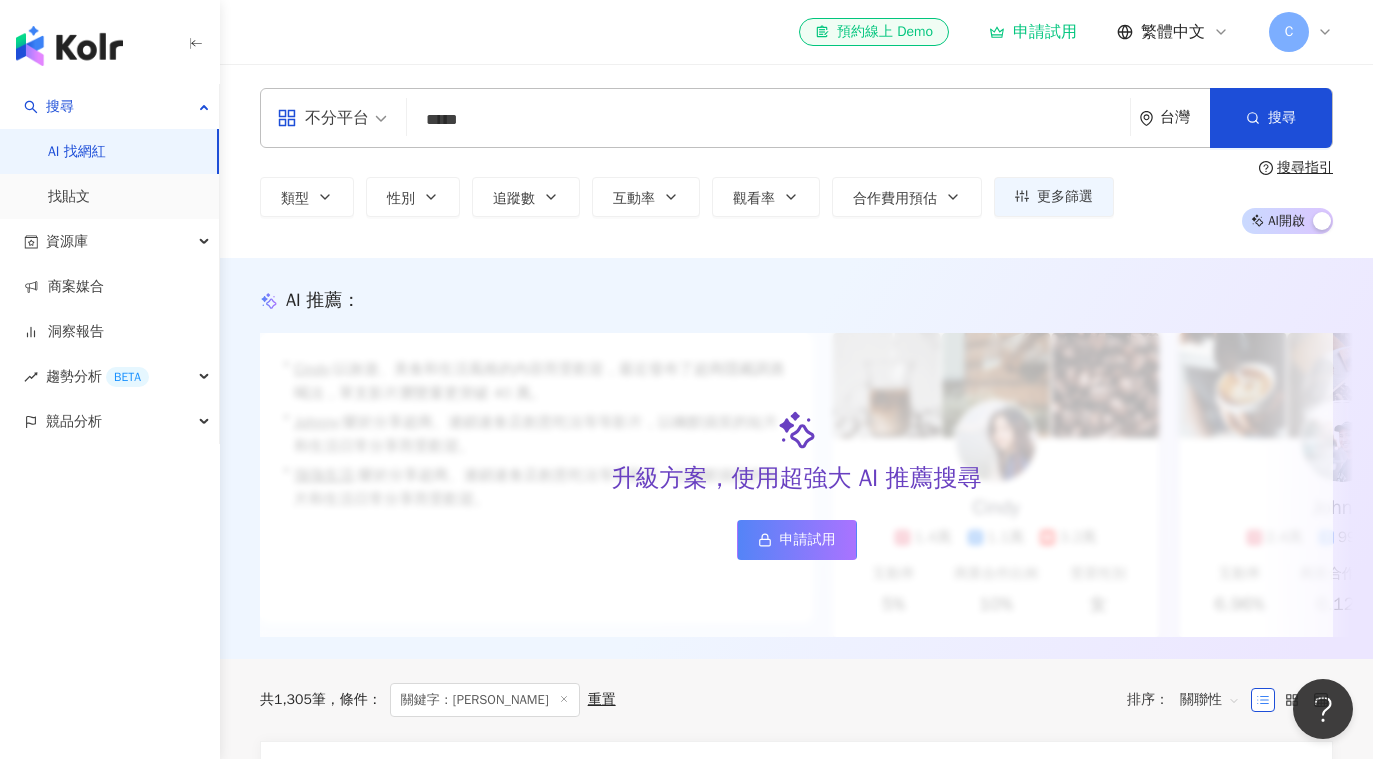 click on "不分平台 ***** 台灣 搜尋 96fcd7dc-481b-467b-be4e-154844a09c4d 9ea276ba-fcac-4ce2-9320-44e433993570 8ca42e69-f464-46b1-be13-069b42755b7a Nessarose 貓殿下 458,582   追蹤者 울산요가 울산필라테스 울산플라잉요가 2,650   追蹤者 夜庭 6,606   追蹤者 彌 1,564   追蹤者 코세리요가 상동점 1,576   追蹤者 Zmiles Coser 7,018   追蹤者" at bounding box center [796, 118] 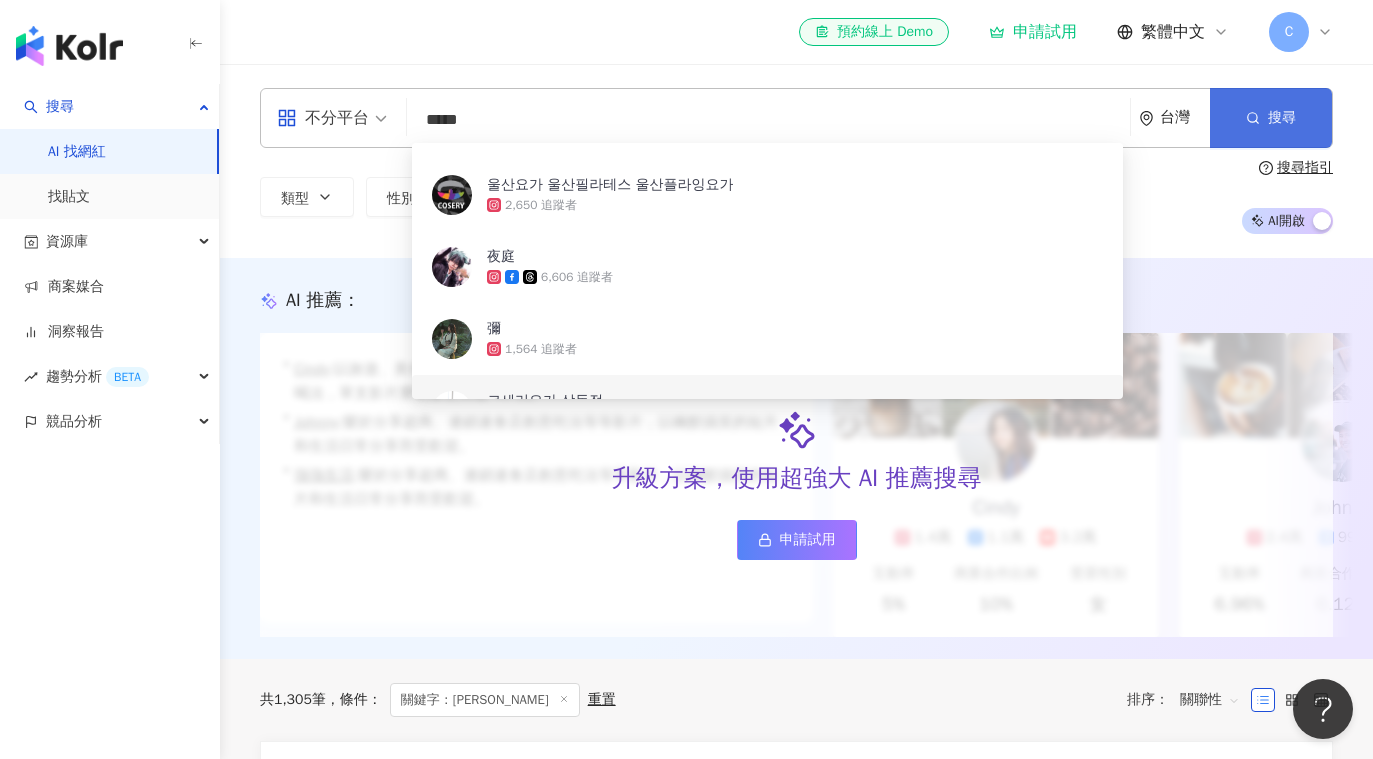 click on "搜尋" at bounding box center [1271, 118] 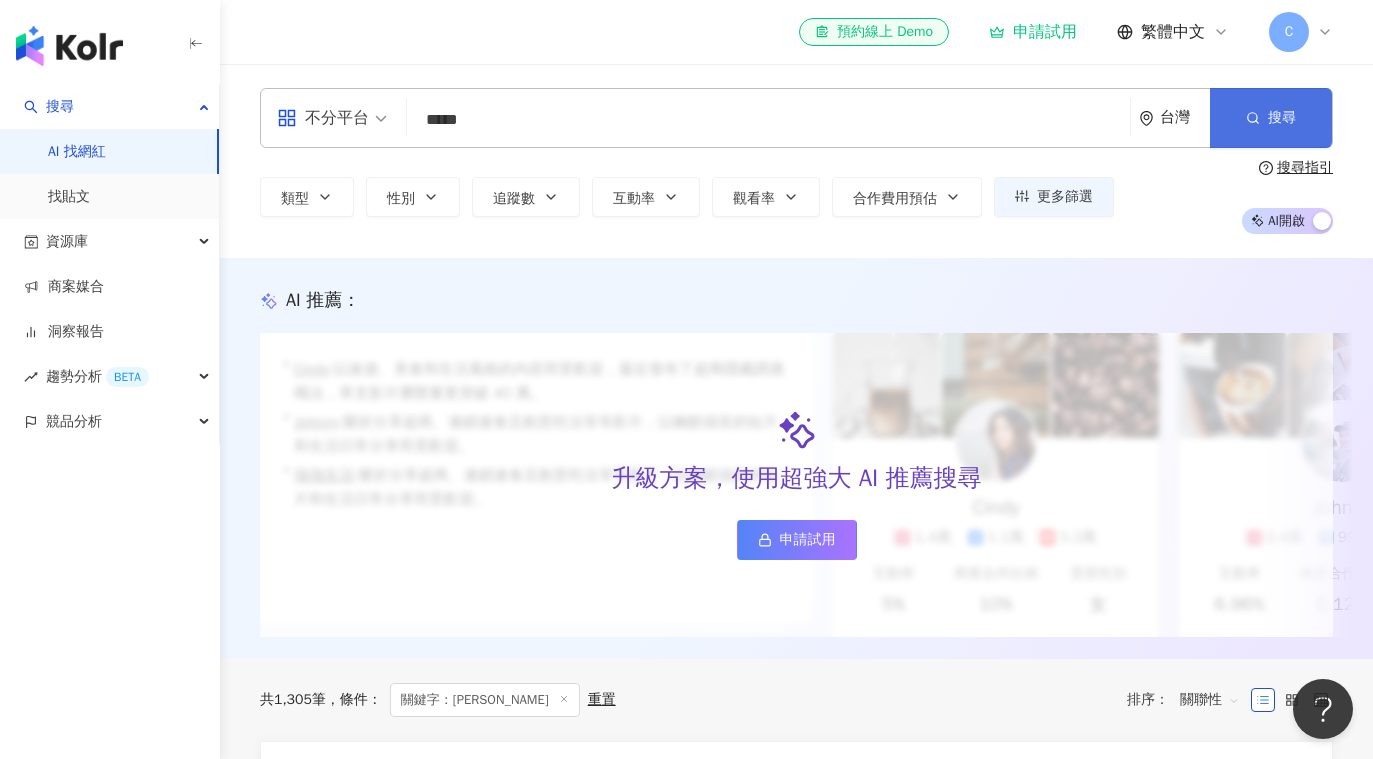 click on "搜尋" at bounding box center (1271, 118) 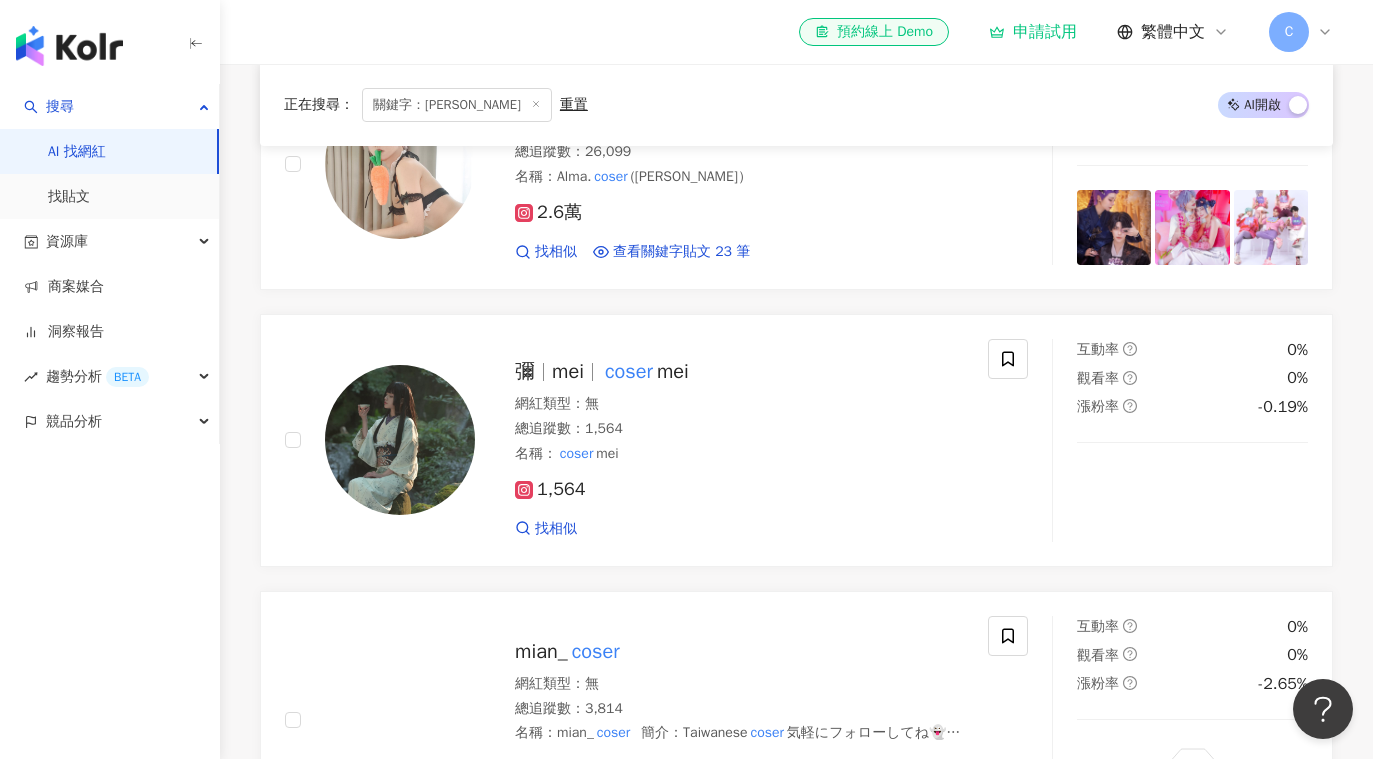 scroll, scrollTop: 707, scrollLeft: 0, axis: vertical 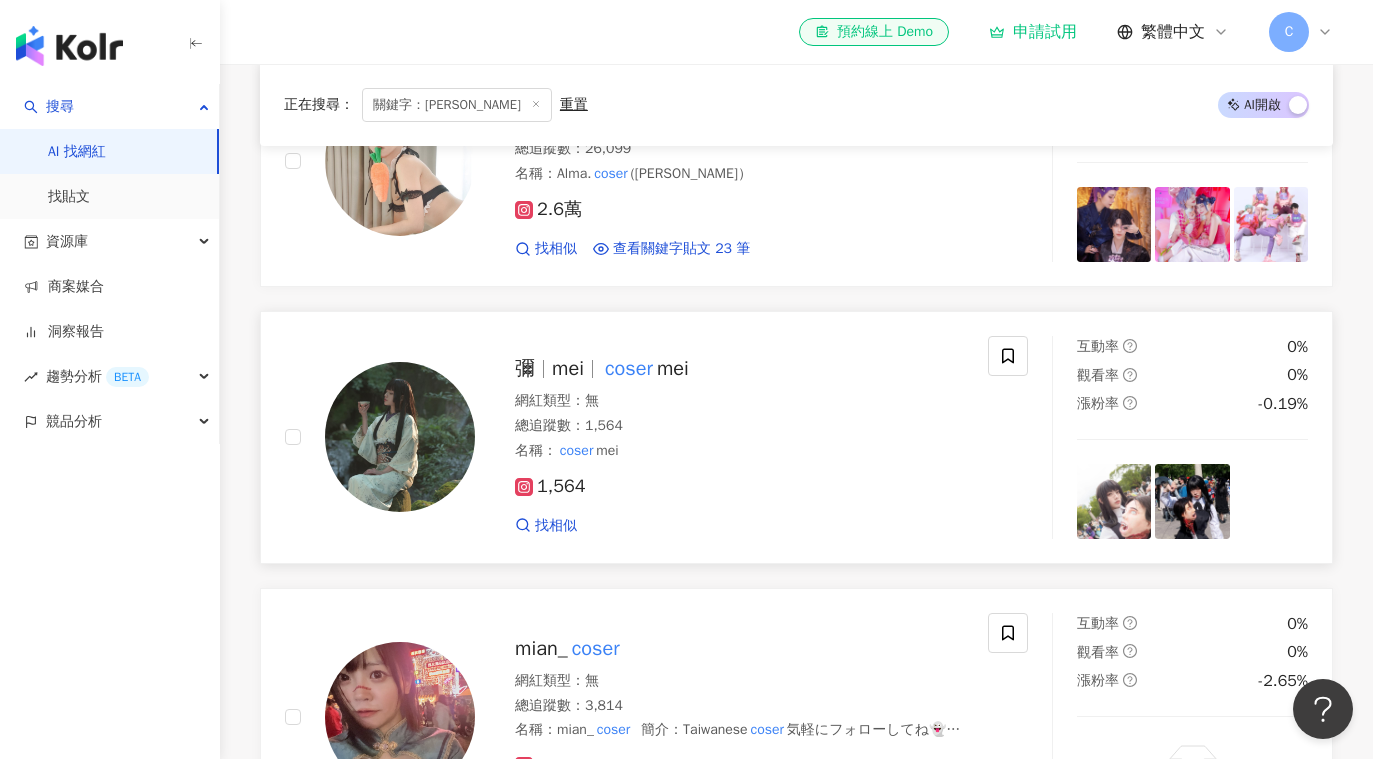 click on "網紅類型 ： 無 總追蹤數 ： 1,564 名稱 ： coser mei" at bounding box center [739, 425] 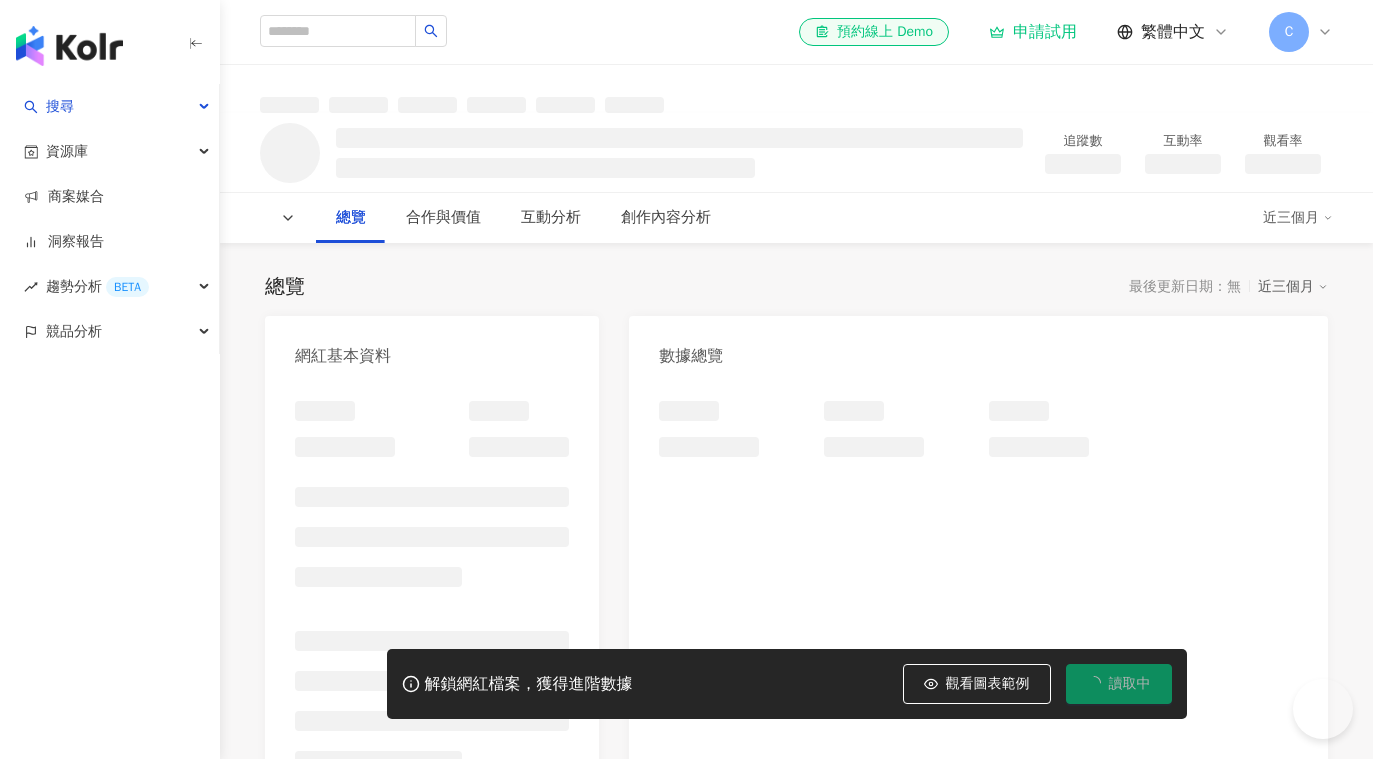 scroll, scrollTop: 0, scrollLeft: 0, axis: both 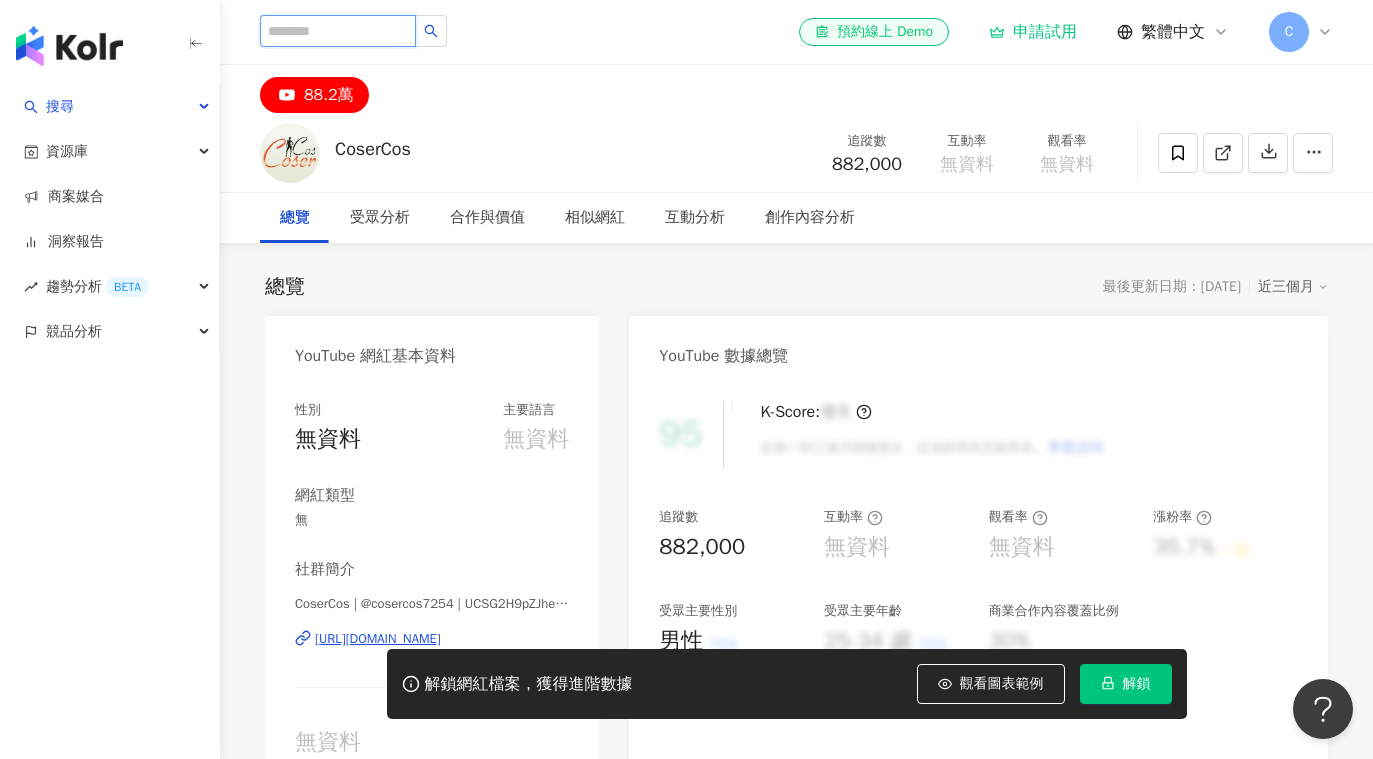 click at bounding box center (338, 31) 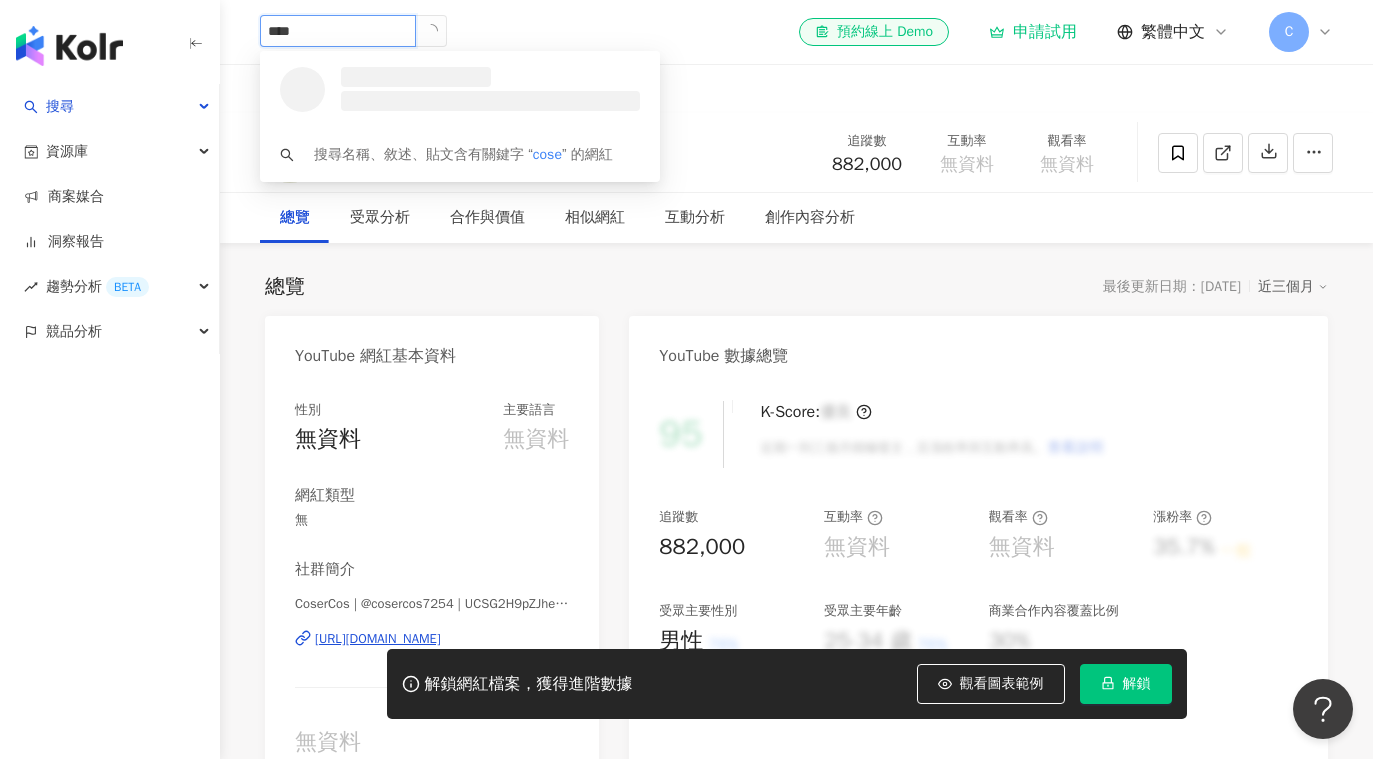 type on "*****" 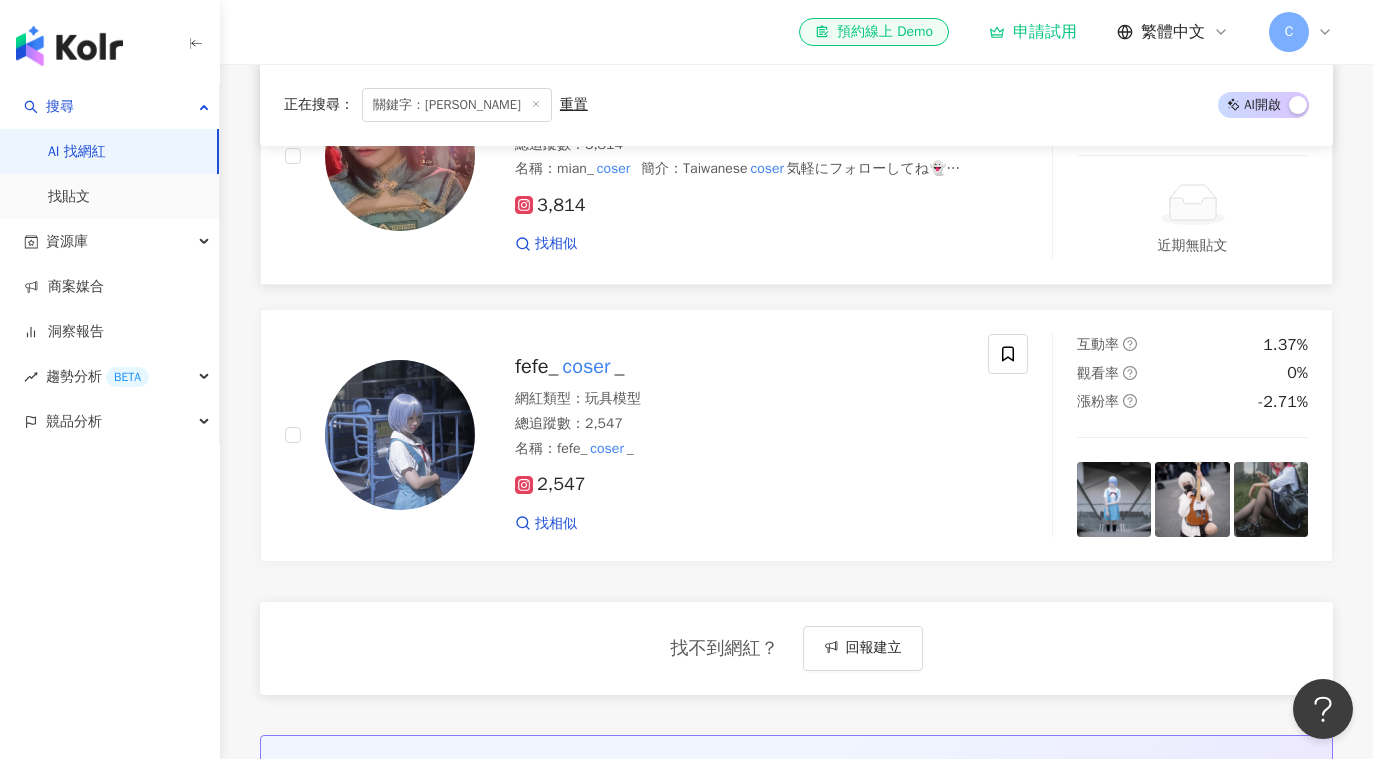 scroll, scrollTop: 1269, scrollLeft: 0, axis: vertical 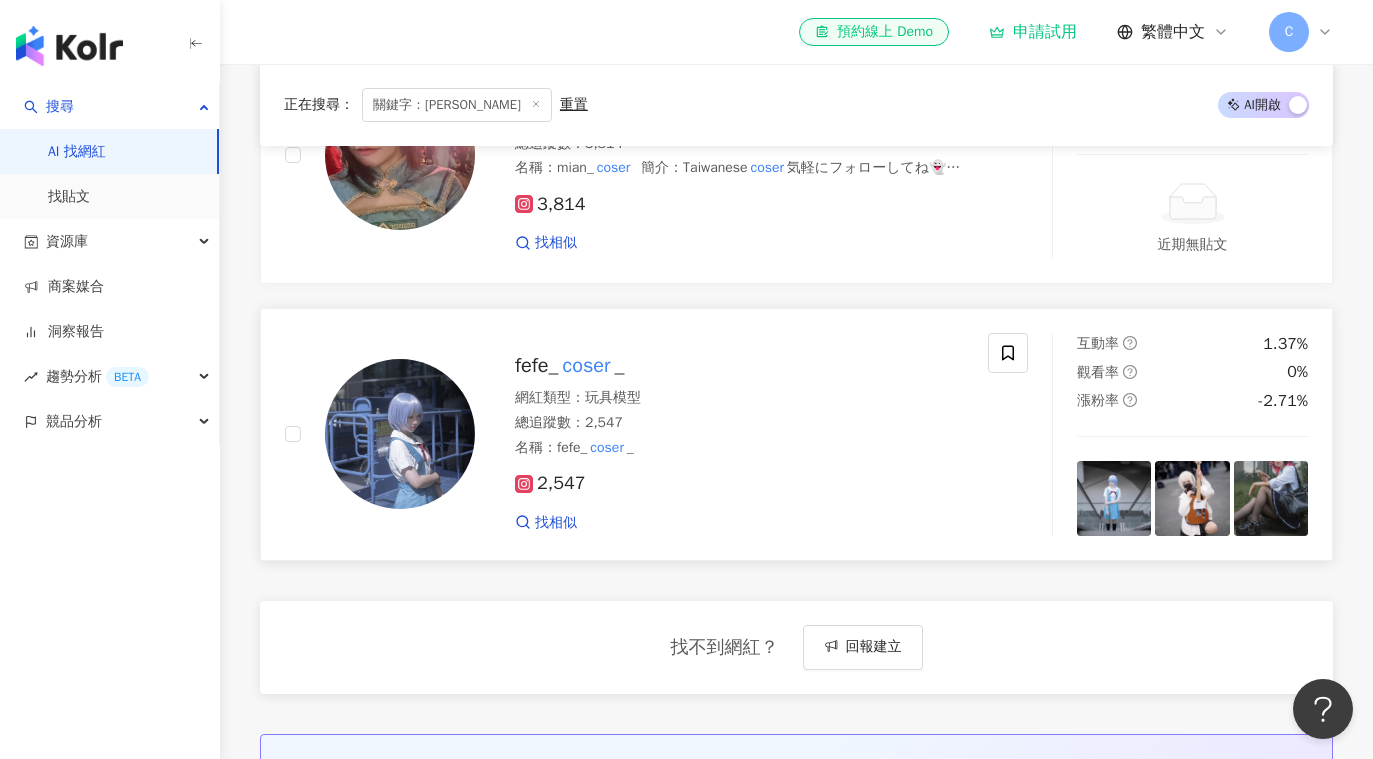 click on "名稱 ： fefe_ coser _" at bounding box center (739, 448) 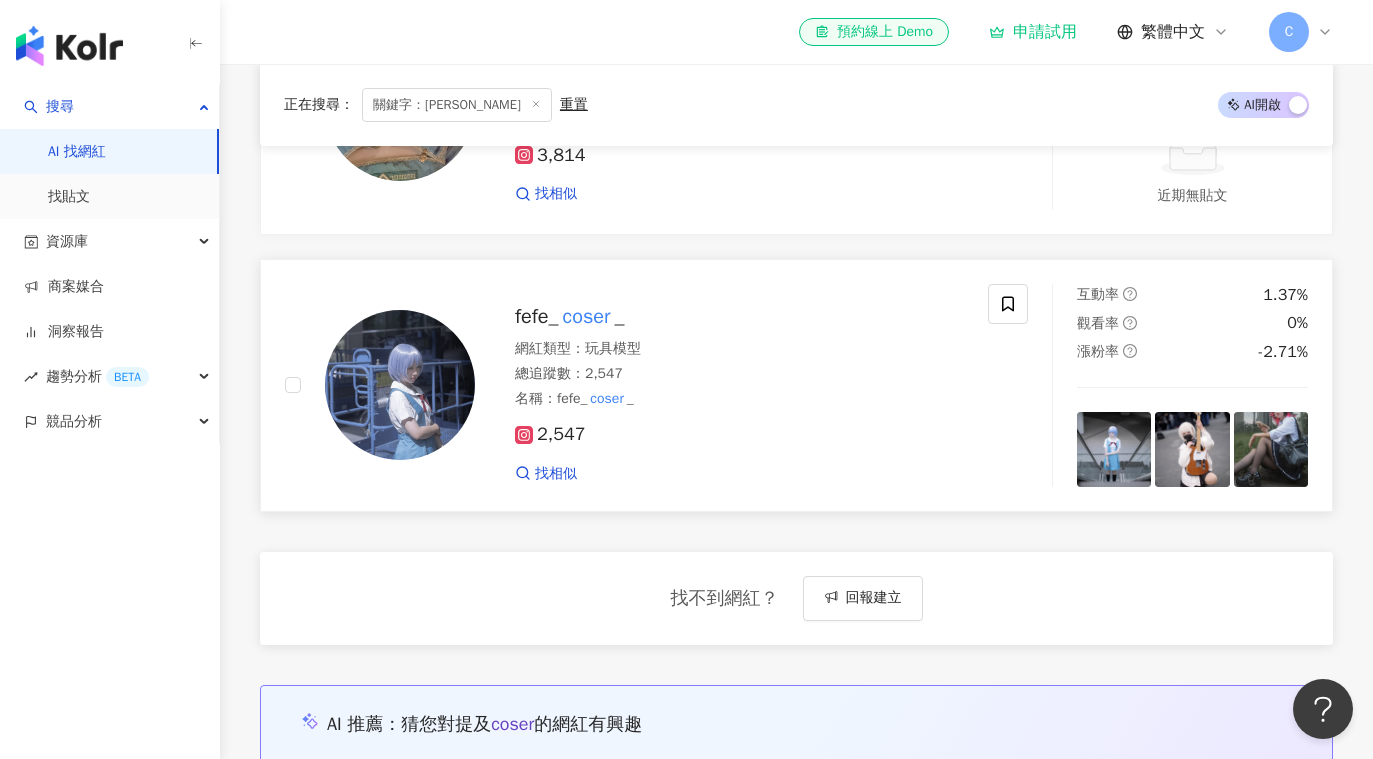 scroll, scrollTop: 1320, scrollLeft: 0, axis: vertical 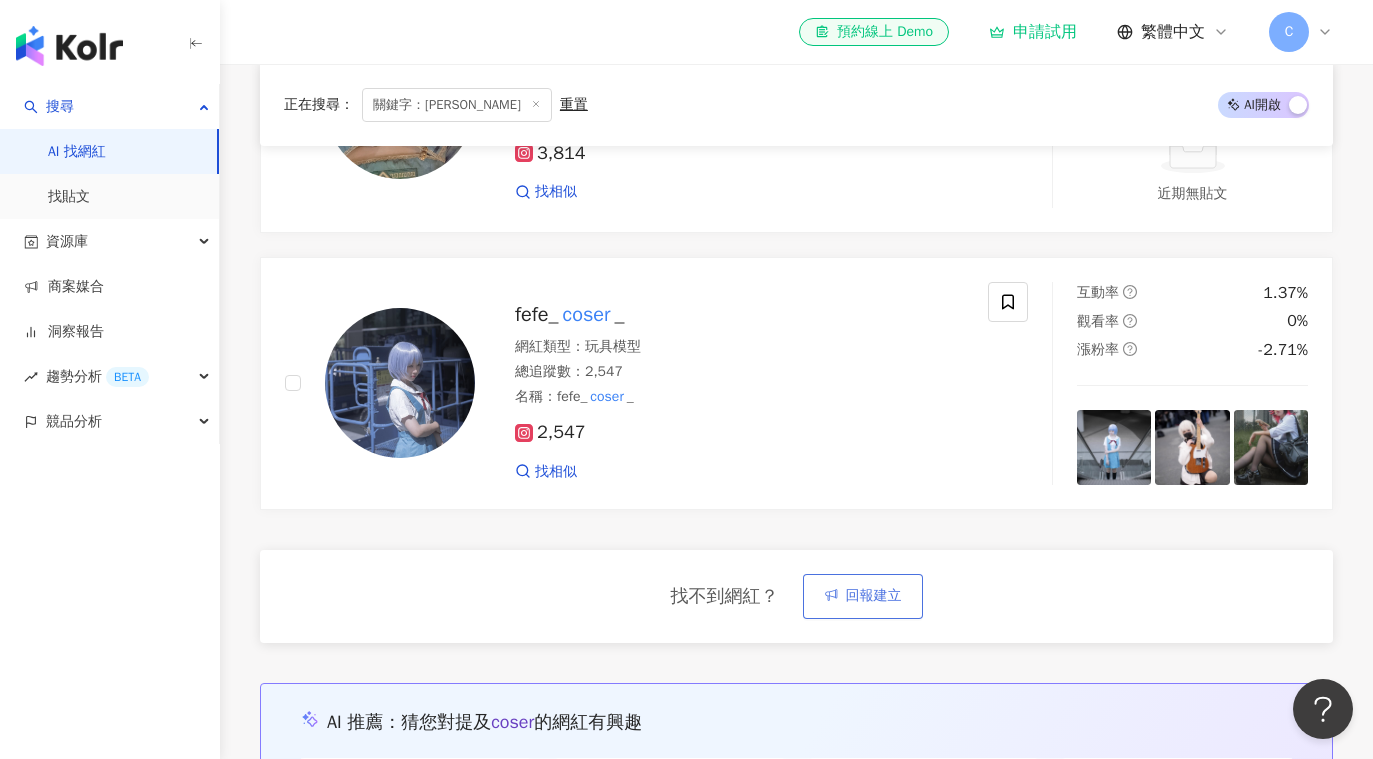 click on "回報建立" at bounding box center [863, 596] 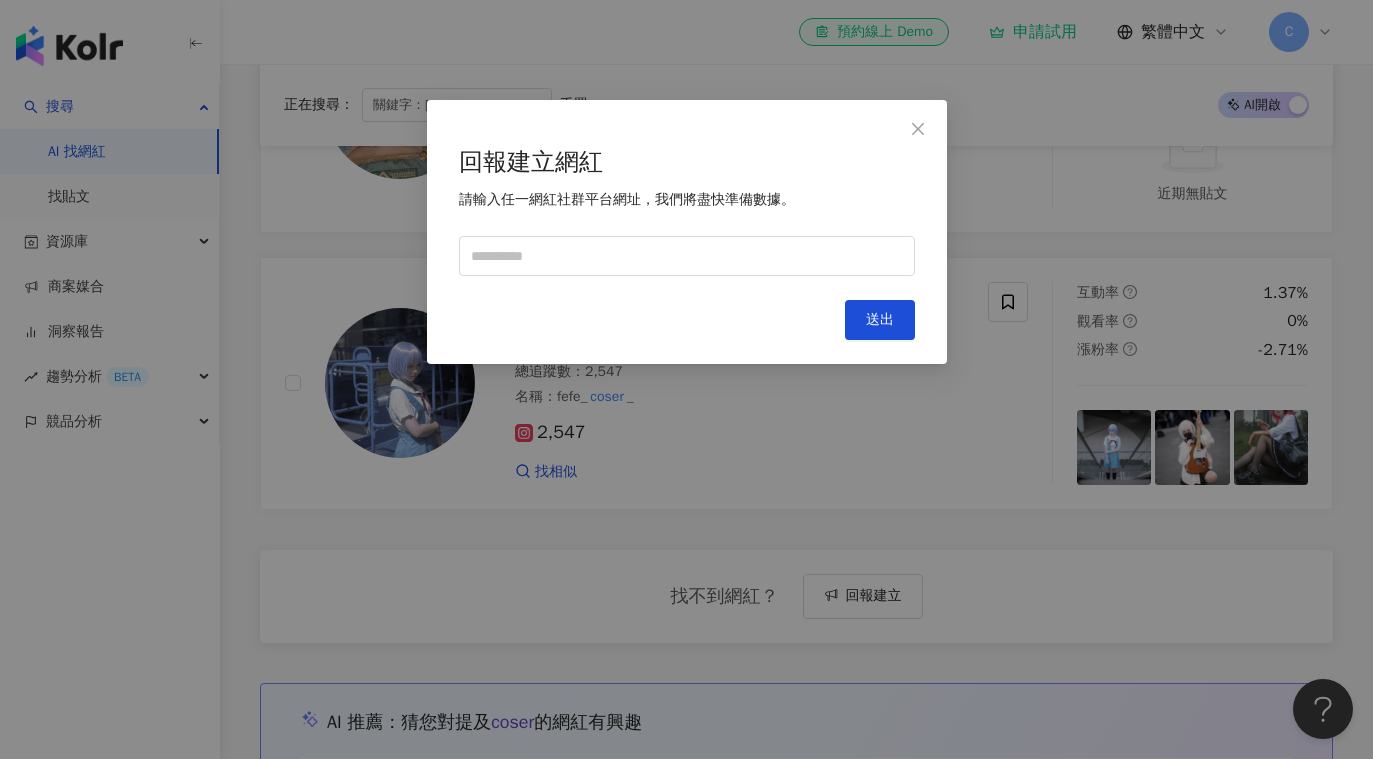 drag, startPoint x: 814, startPoint y: 568, endPoint x: 814, endPoint y: 528, distance: 40 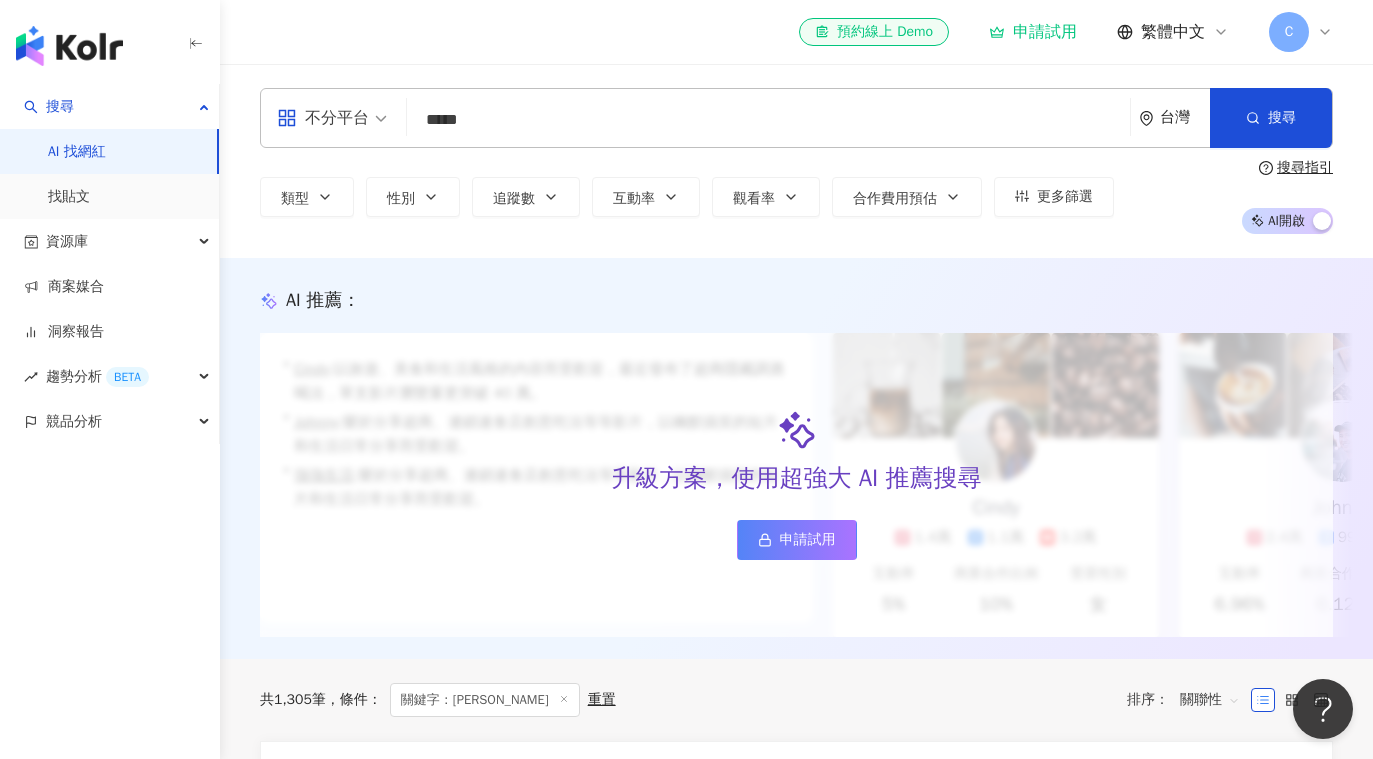 scroll, scrollTop: 0, scrollLeft: 0, axis: both 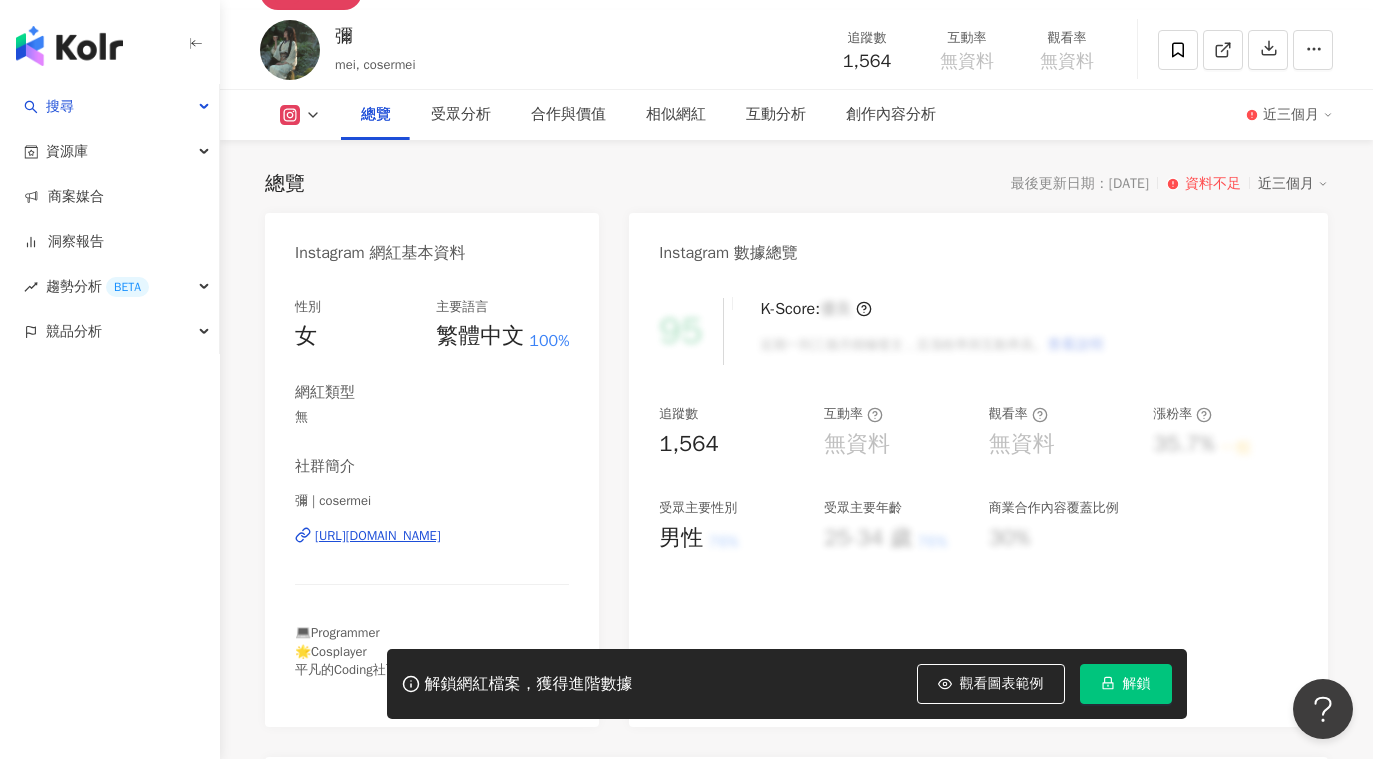 click on "https://www.instagram.com/cosermei/" at bounding box center (378, 536) 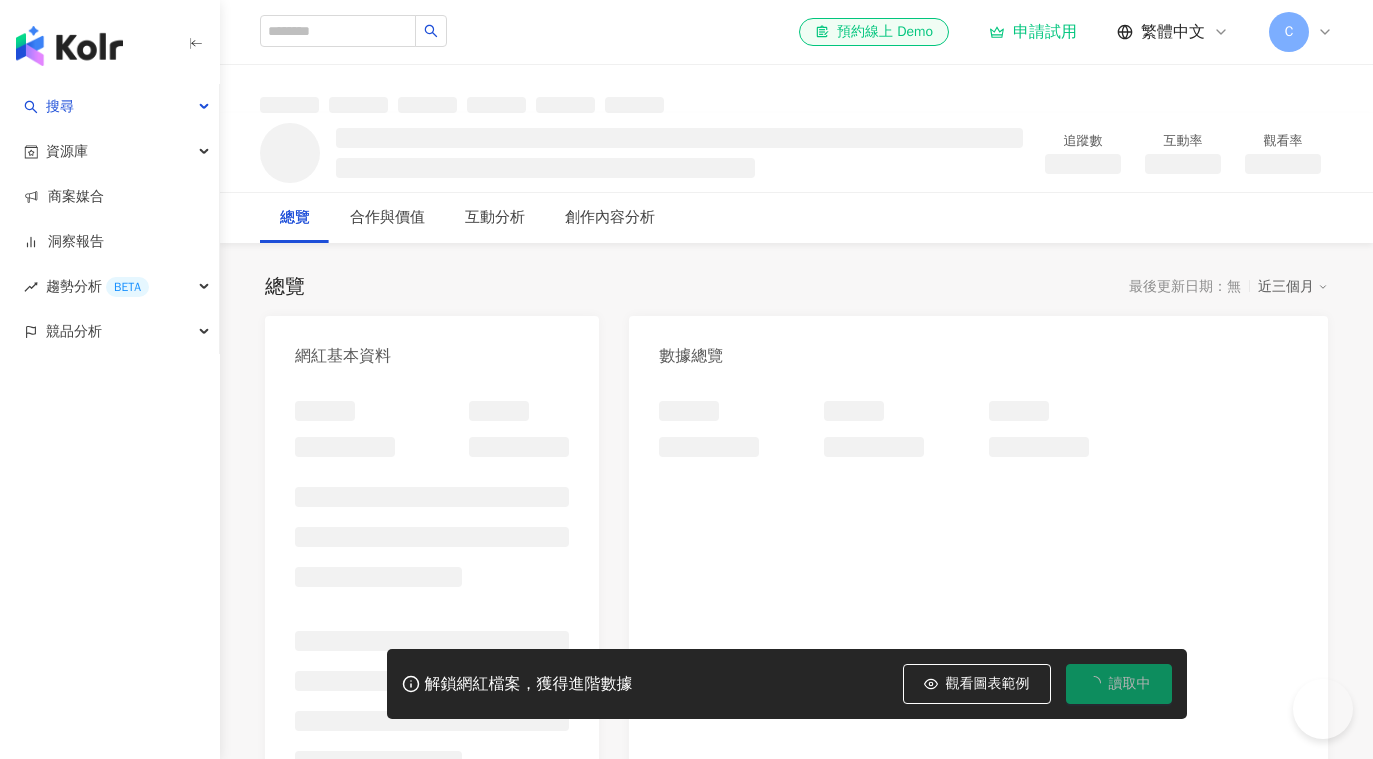 scroll, scrollTop: 0, scrollLeft: 0, axis: both 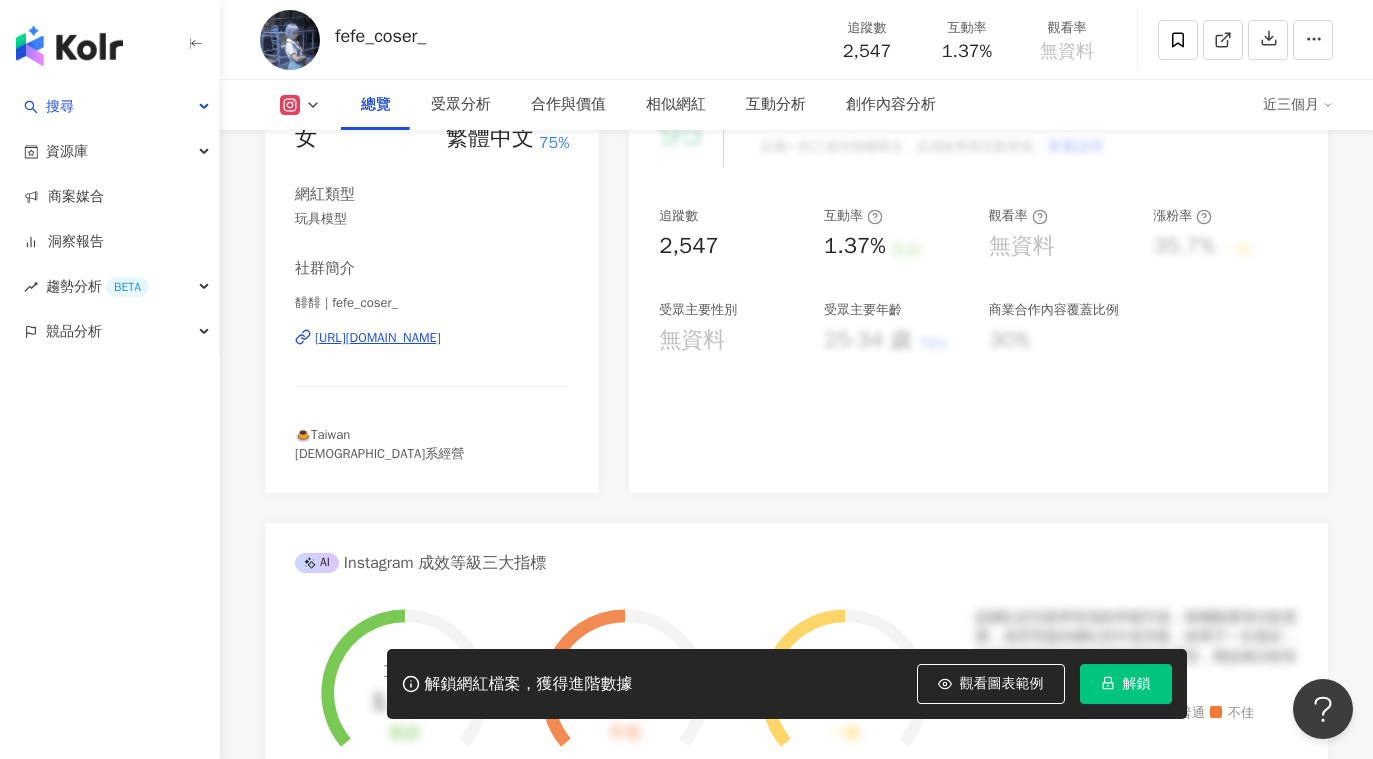 click on "https://www.instagram.com/fefe_coser_/" at bounding box center [378, 338] 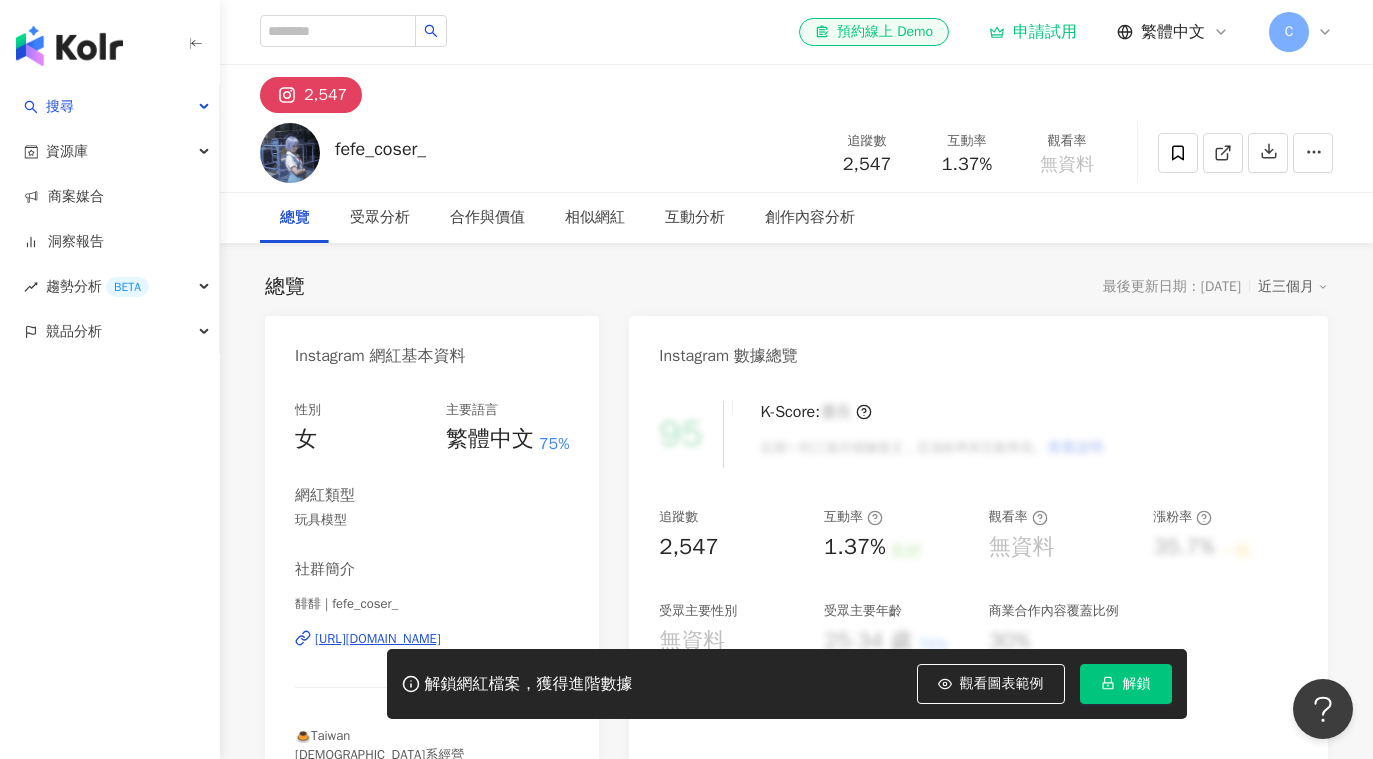 scroll, scrollTop: 0, scrollLeft: 0, axis: both 